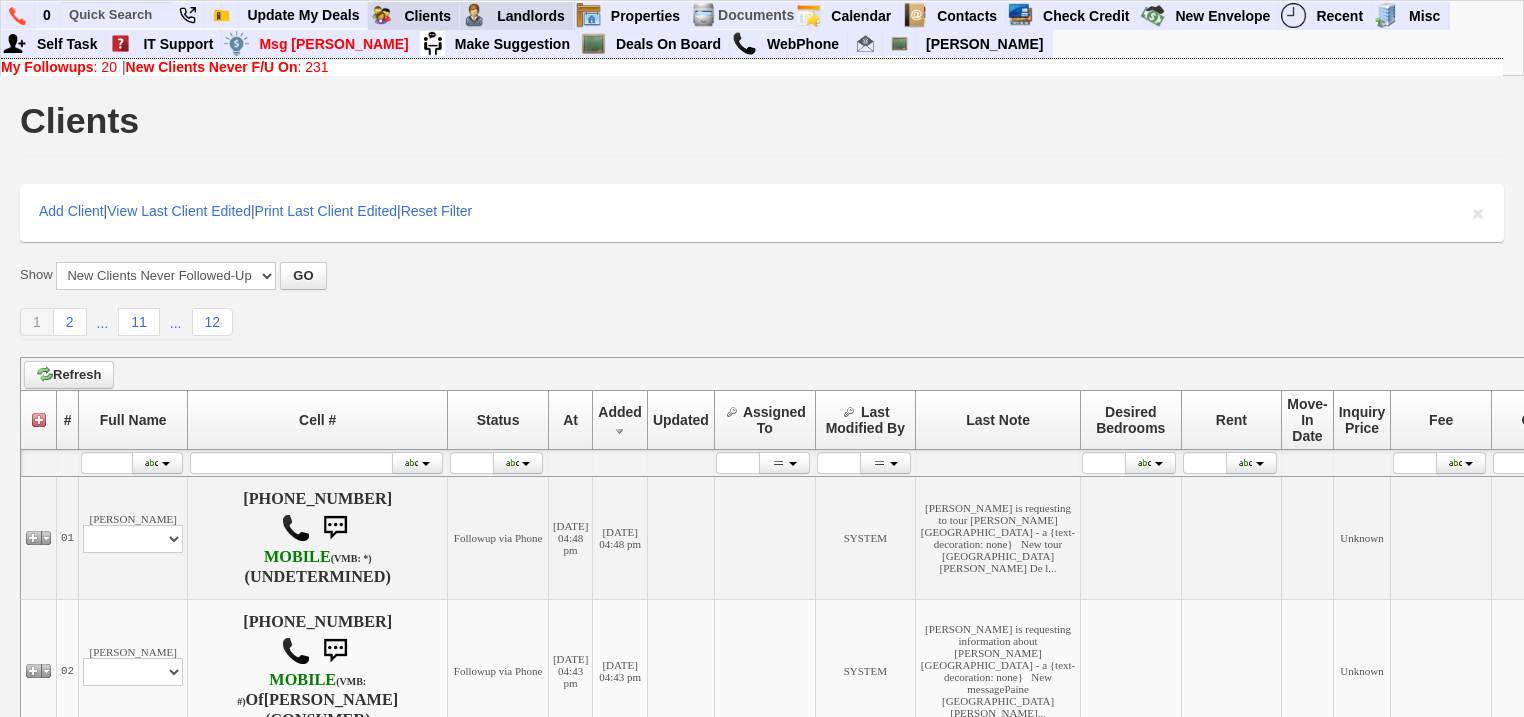 scroll, scrollTop: 0, scrollLeft: 0, axis: both 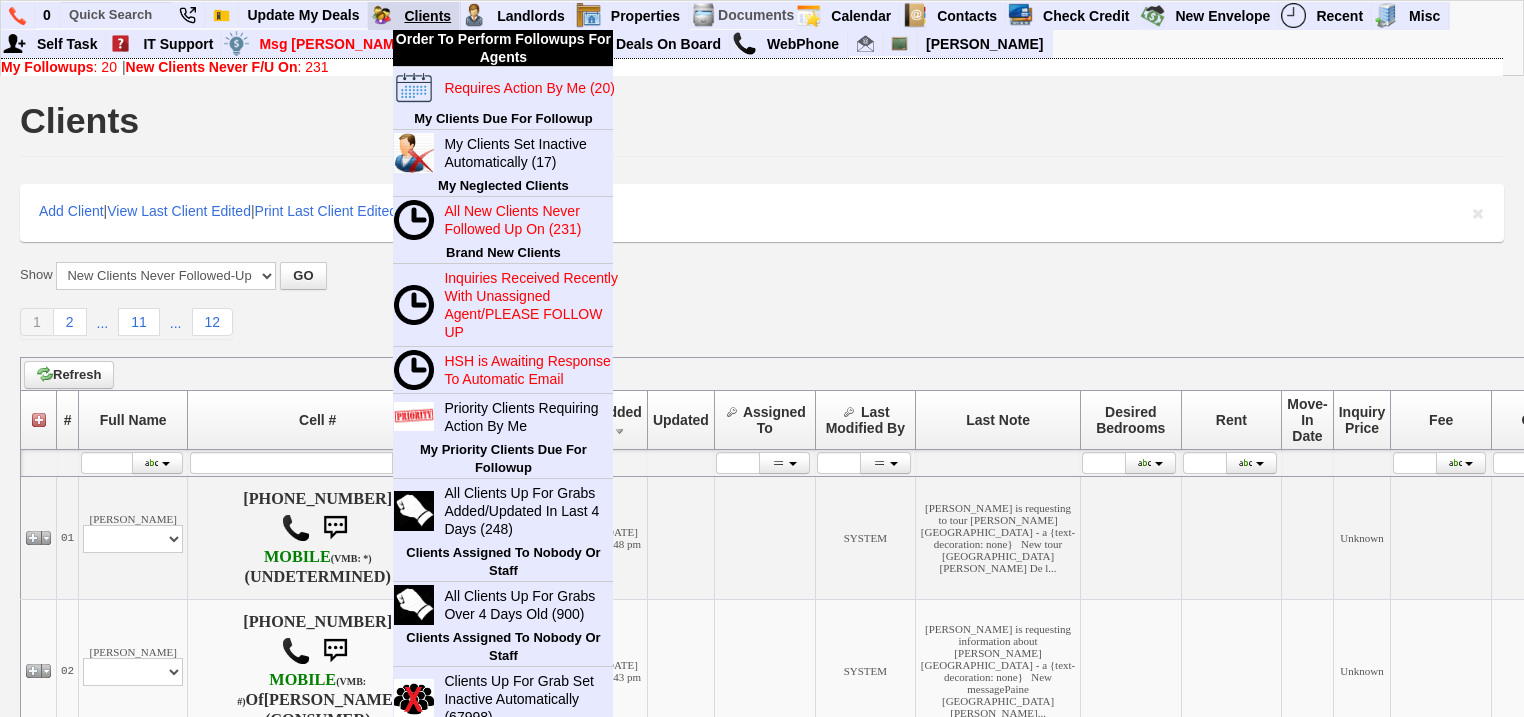 click on "Clients" at bounding box center (428, 16) 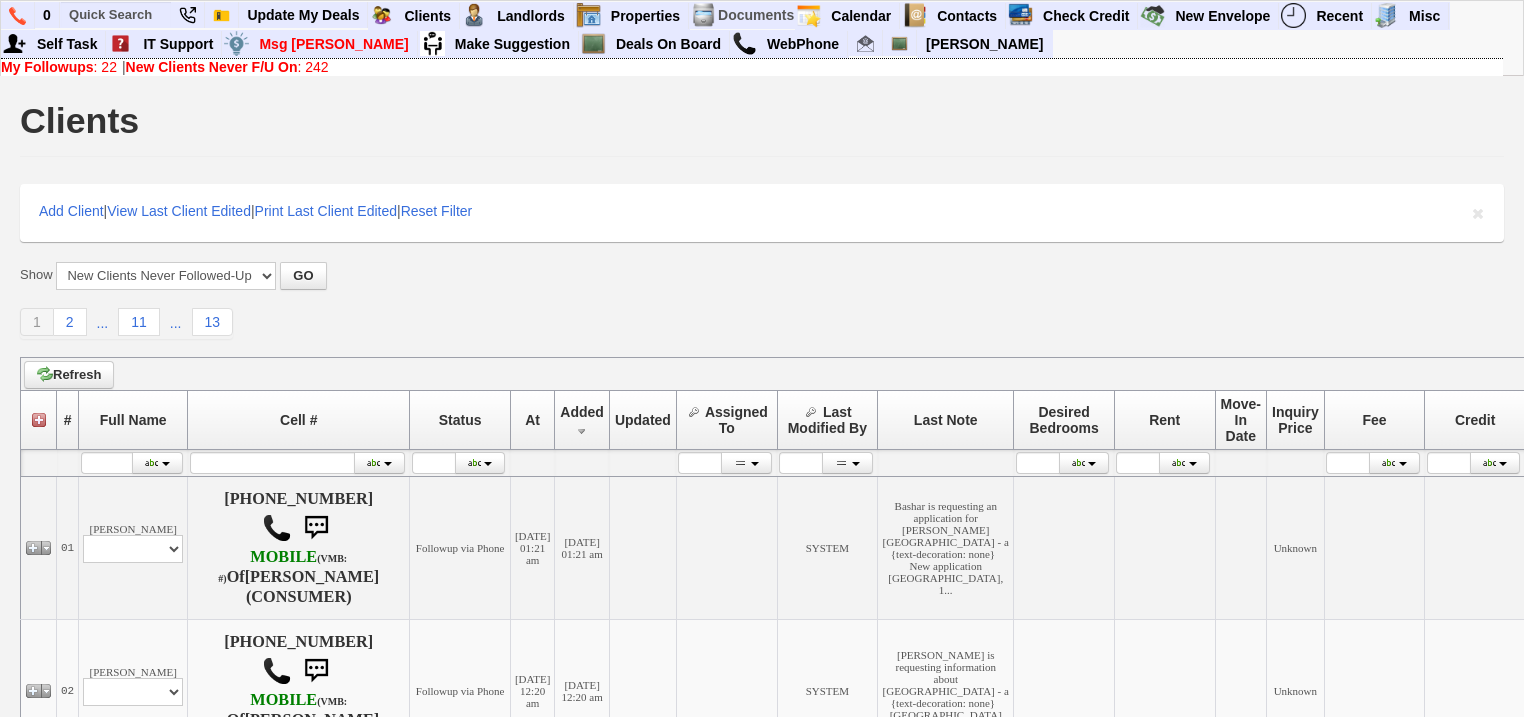 scroll, scrollTop: 0, scrollLeft: 0, axis: both 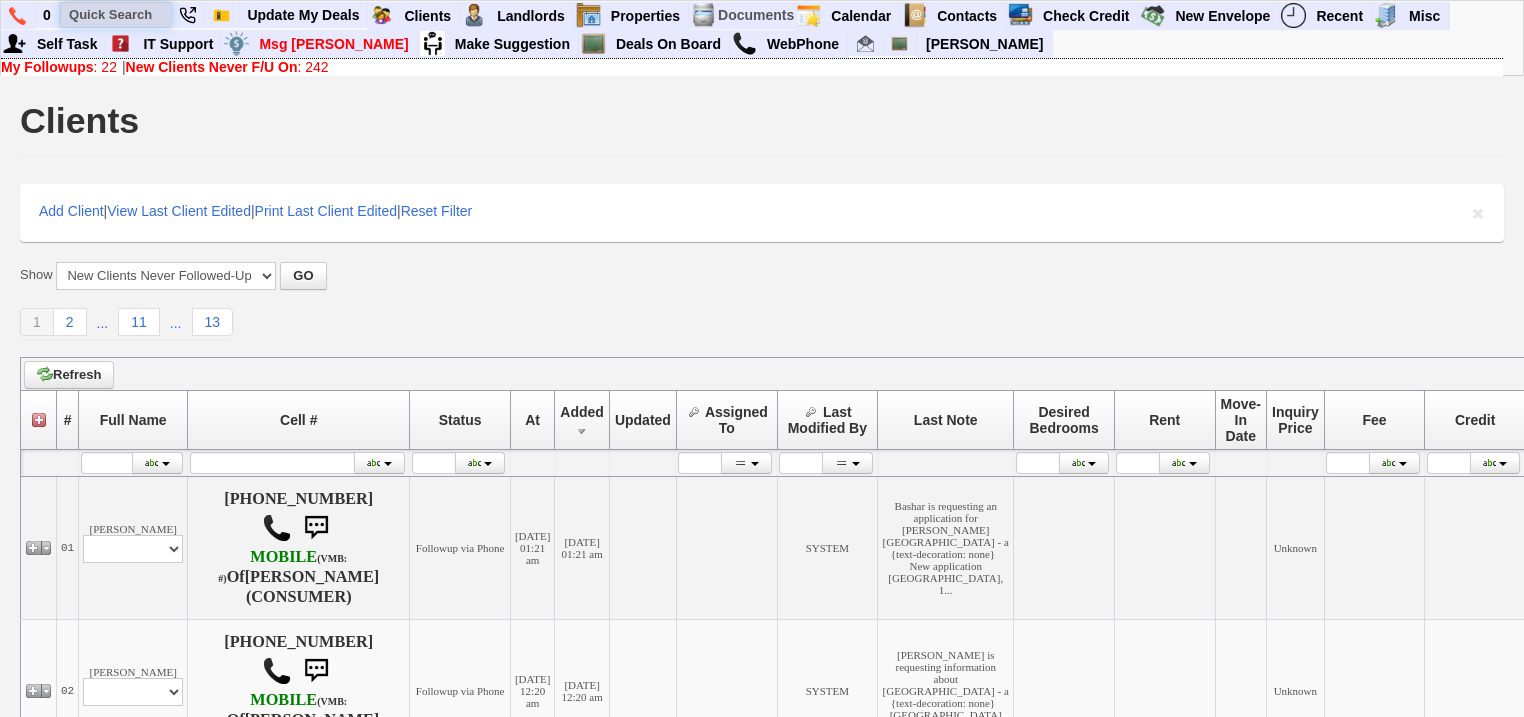 click at bounding box center [116, 14] 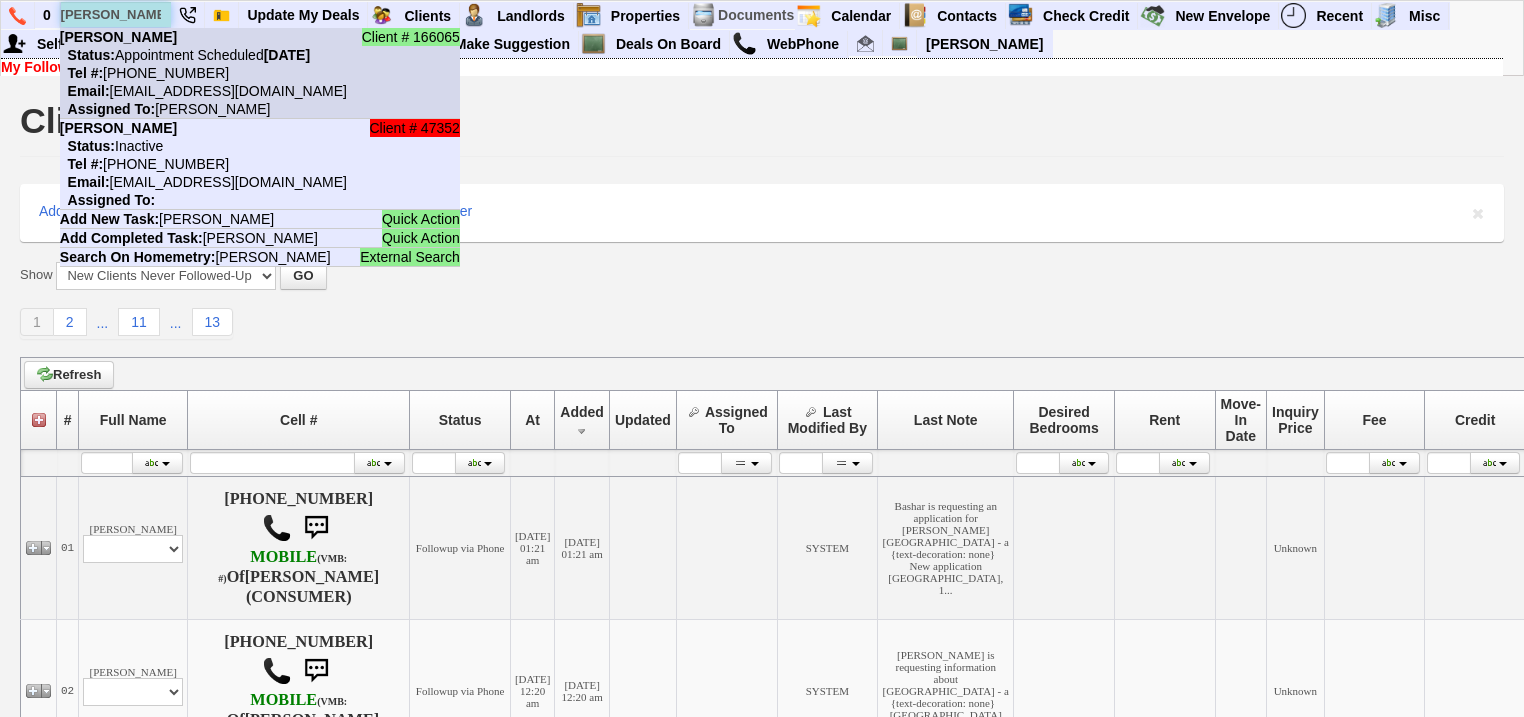 type on "brendan lee" 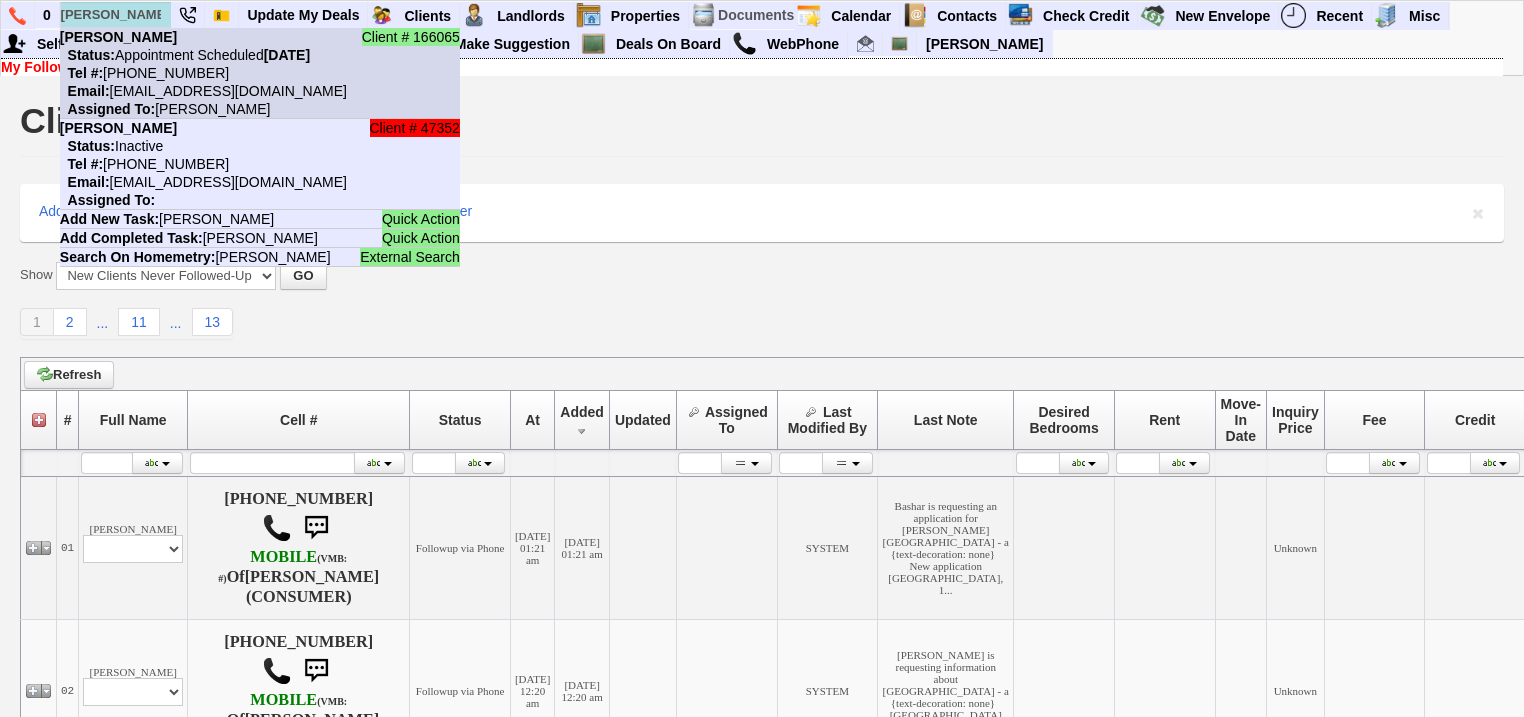 click on "Status:  Appointment Scheduled   Friday, July 11th, 2025" at bounding box center [185, 55] 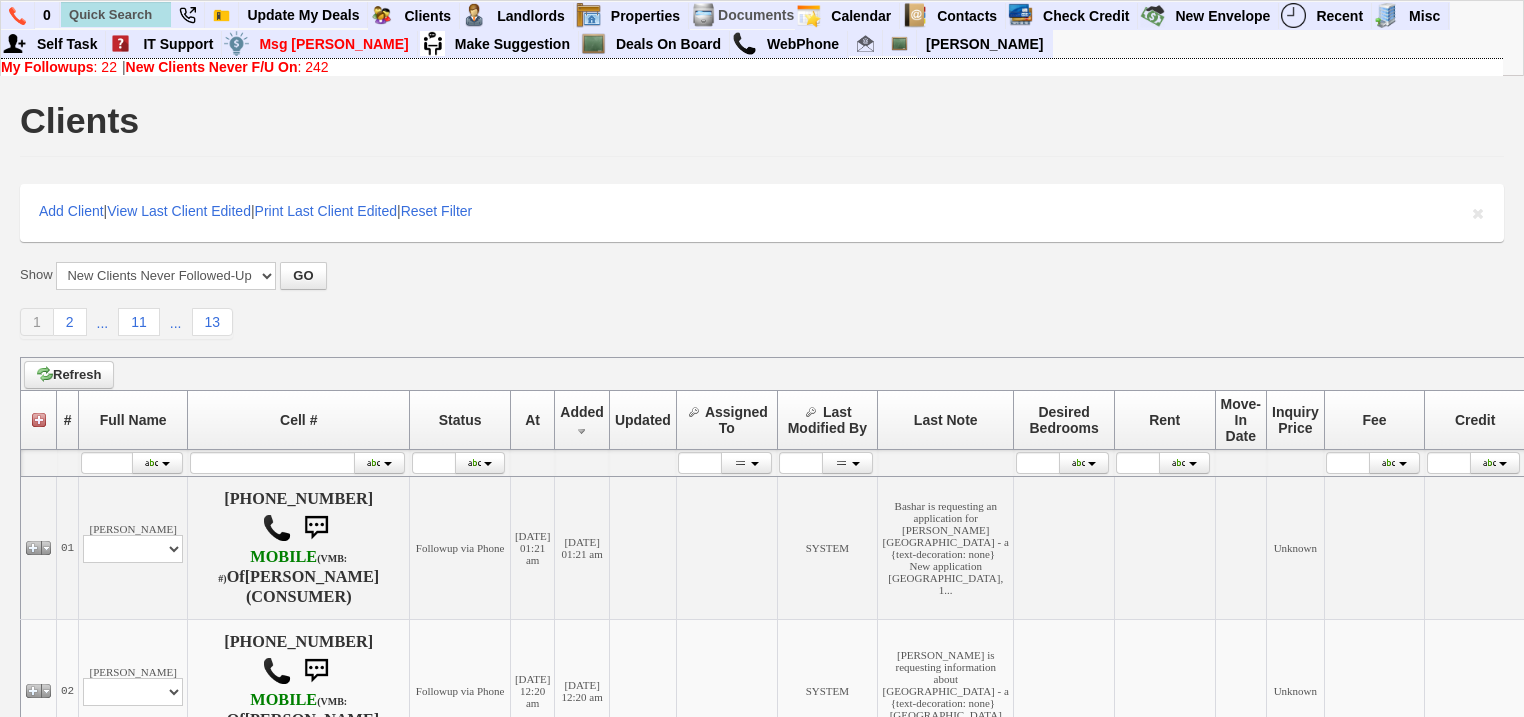 click on "New Clients Never F/U On" at bounding box center [212, 67] 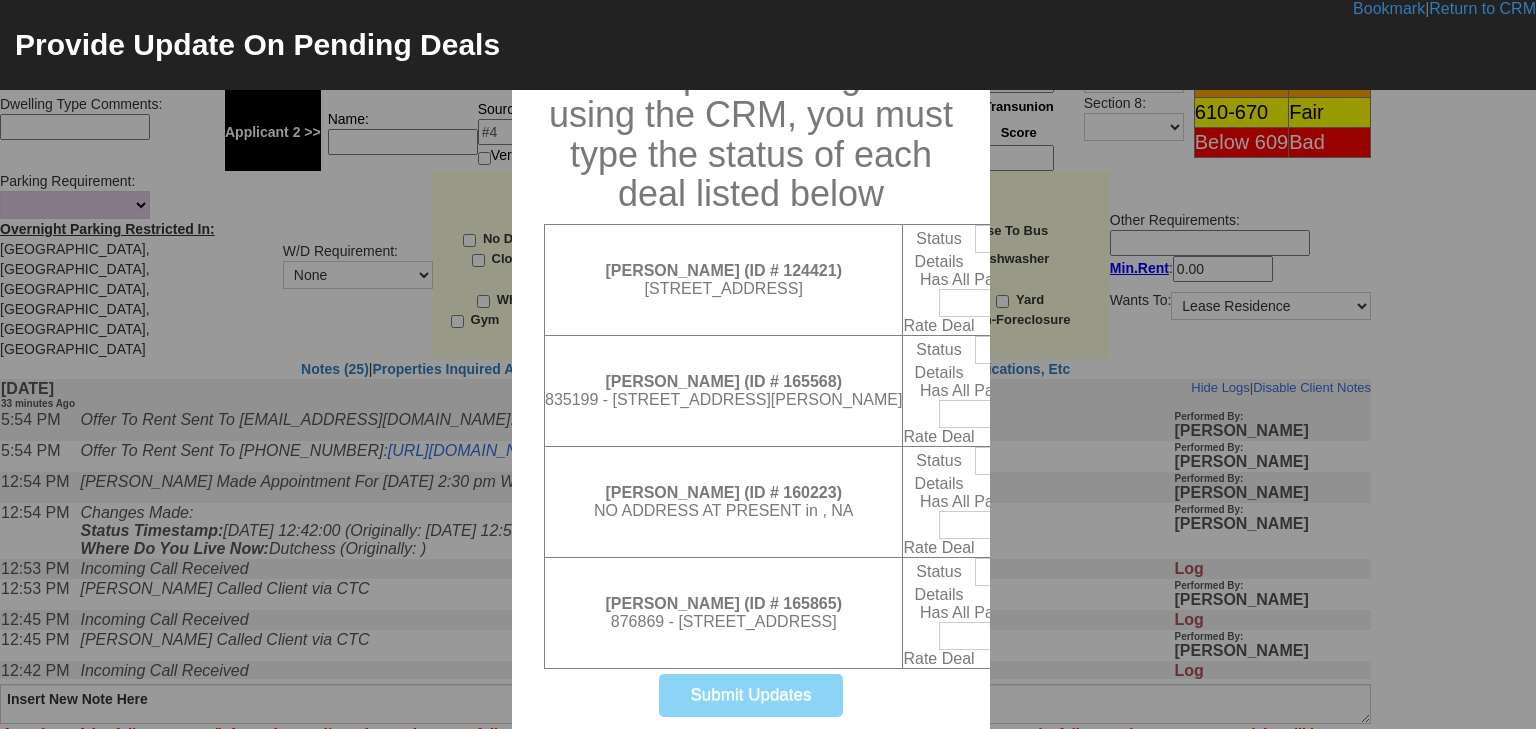 scroll, scrollTop: 823, scrollLeft: 0, axis: vertical 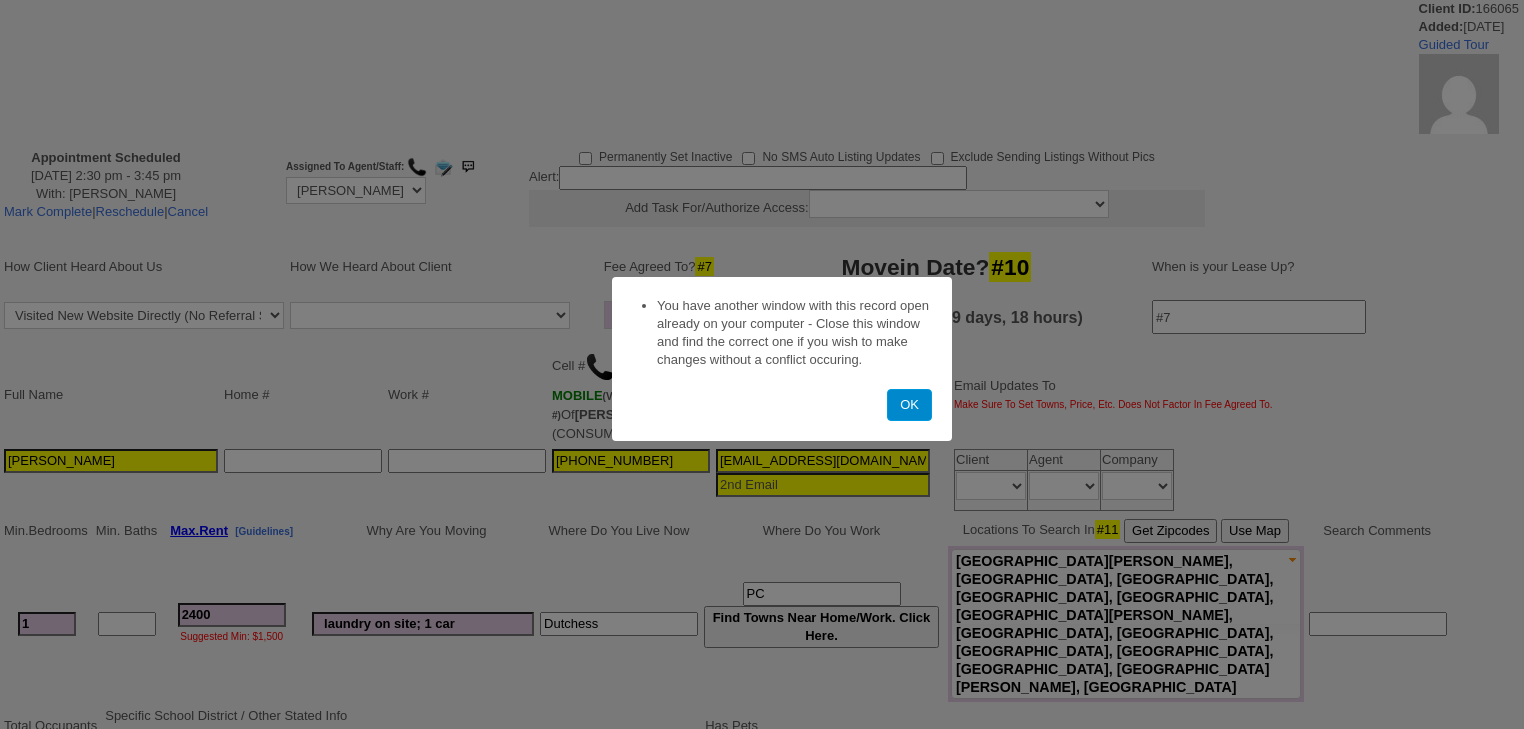 click on "OK" at bounding box center (909, 405) 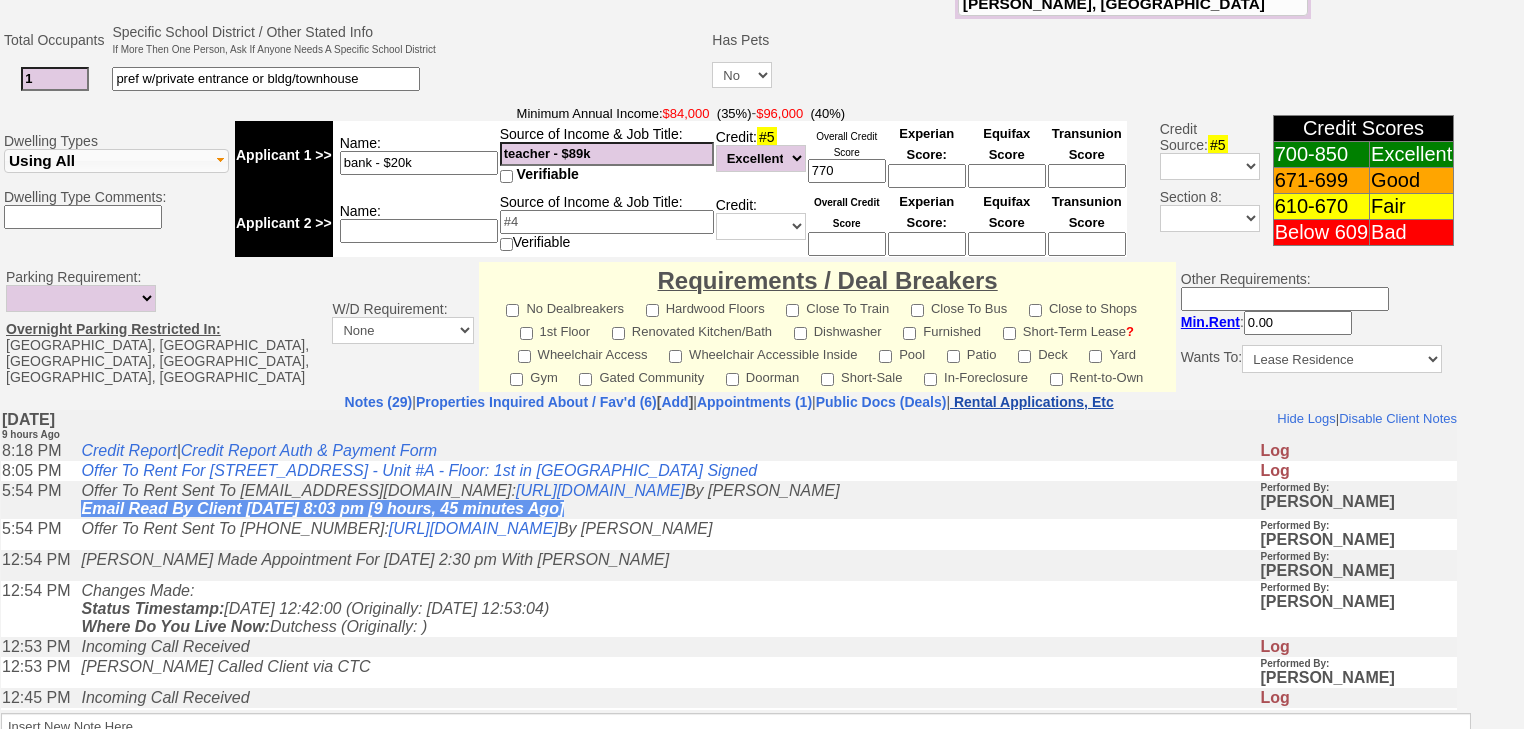 scroll, scrollTop: 850, scrollLeft: 0, axis: vertical 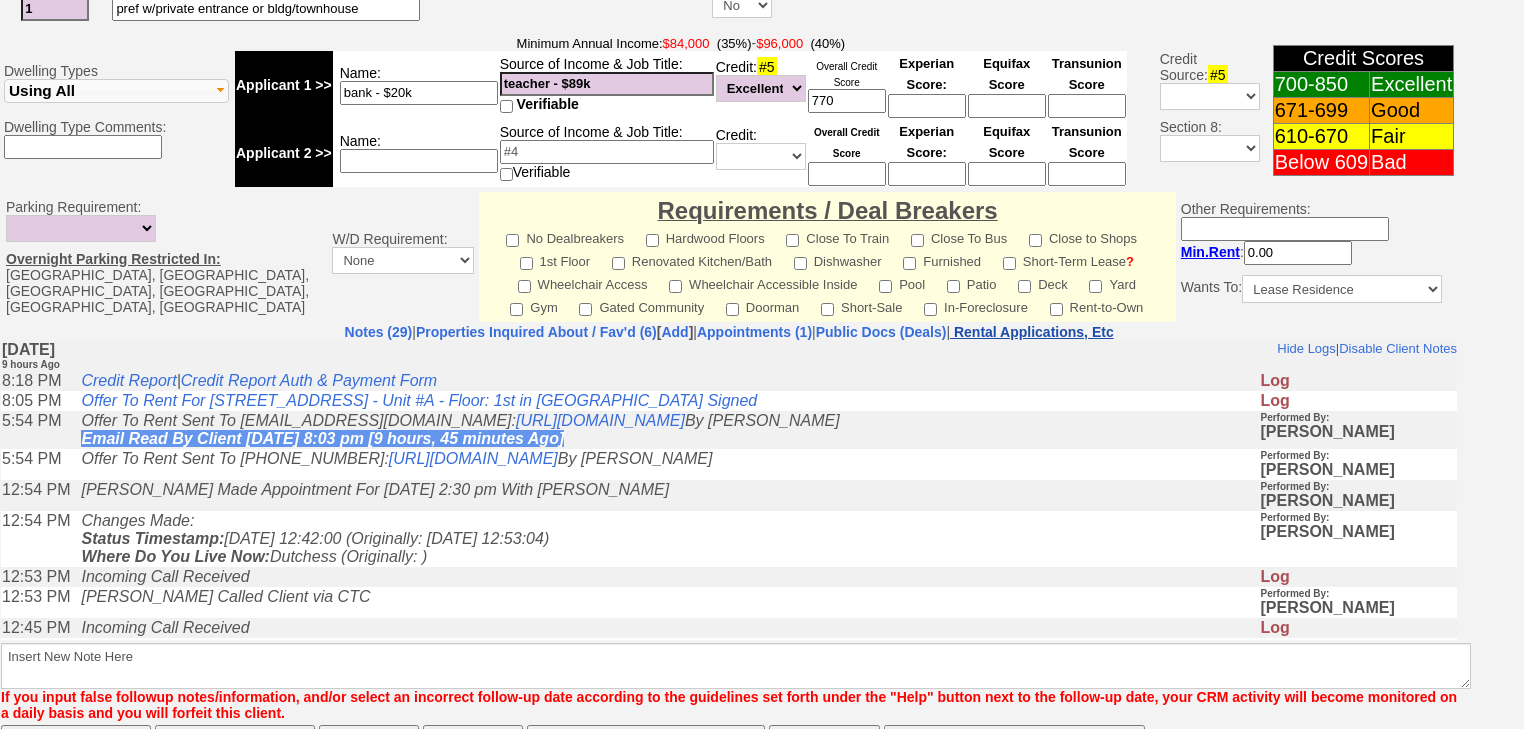 click on "Rental Applications, Etc" at bounding box center (1032, 332) 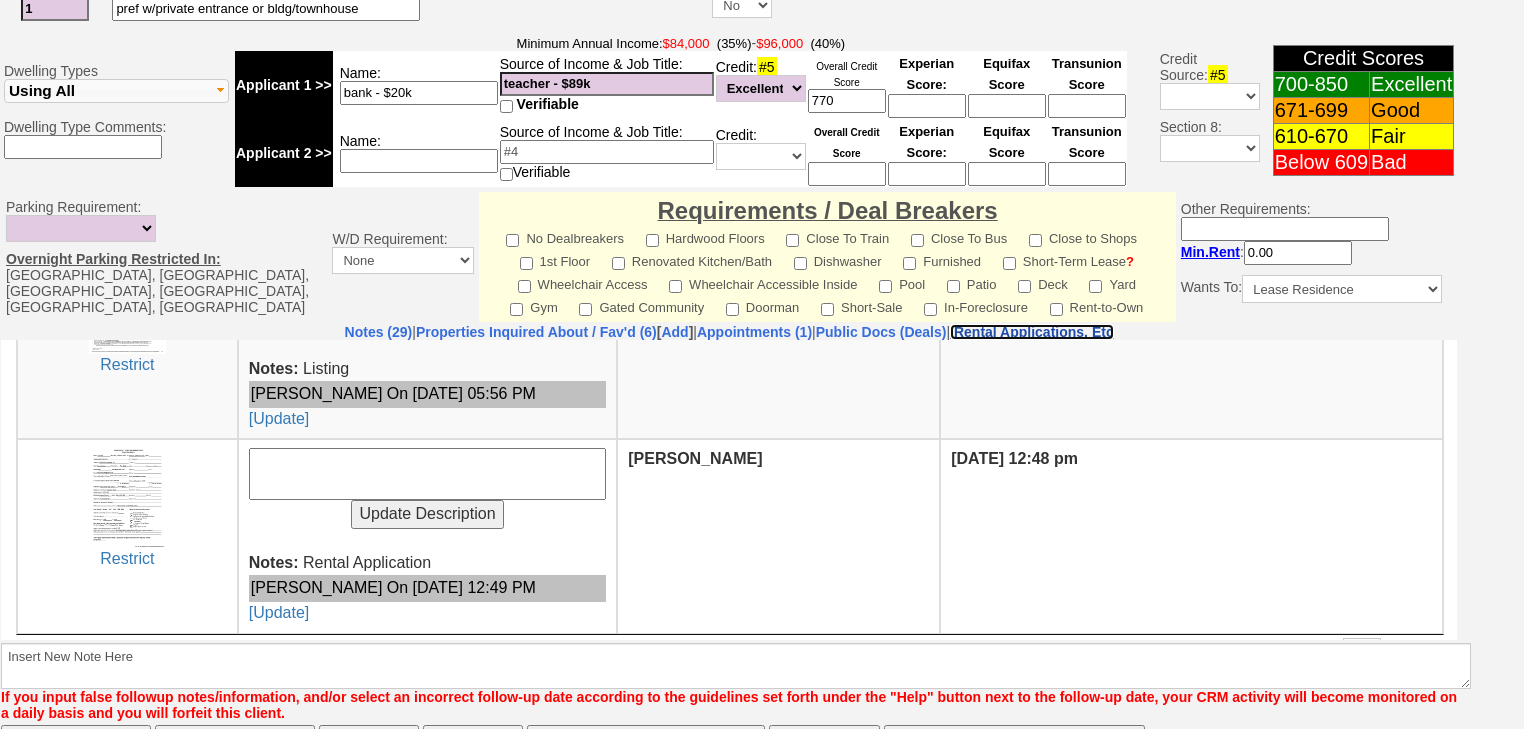 scroll, scrollTop: 478, scrollLeft: 0, axis: vertical 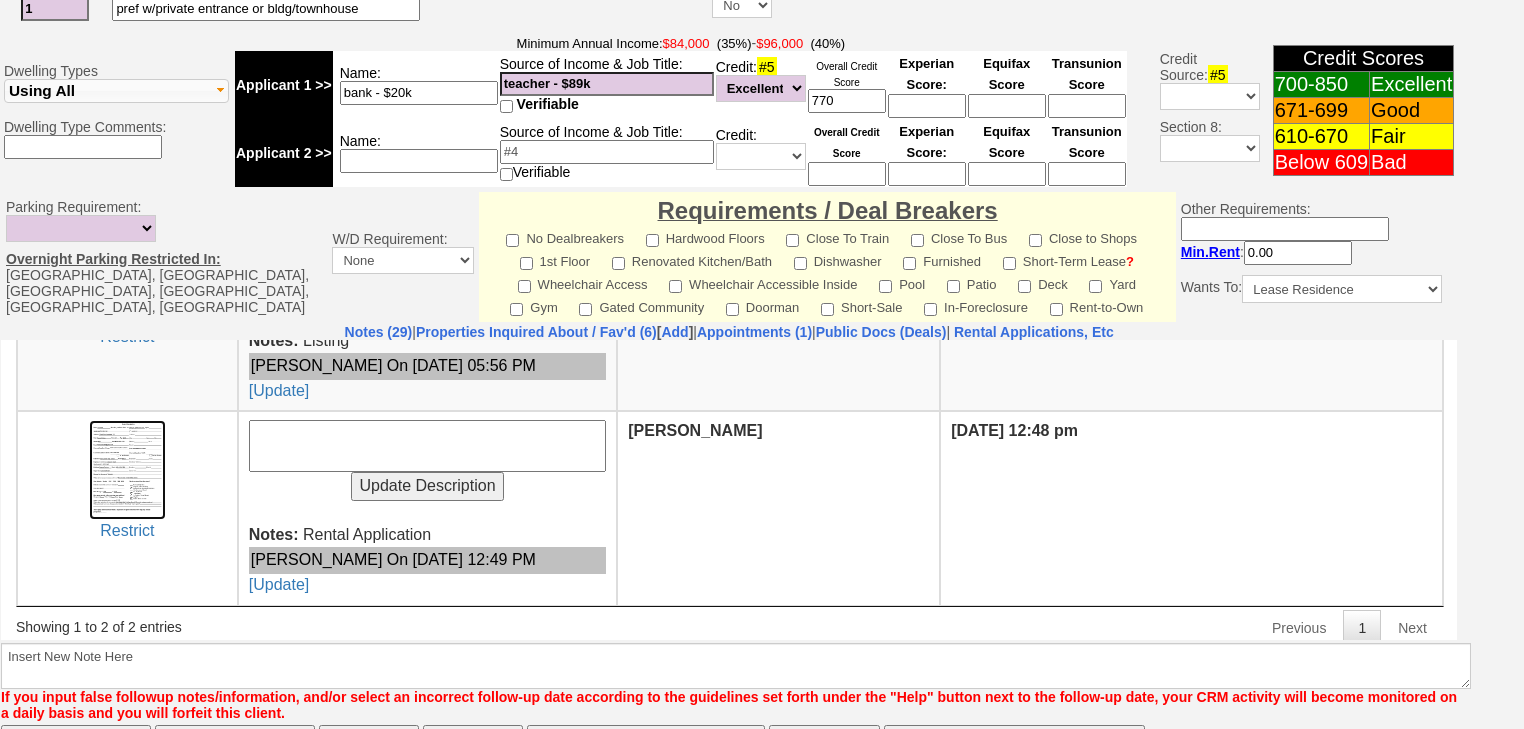 click at bounding box center (127, 469) 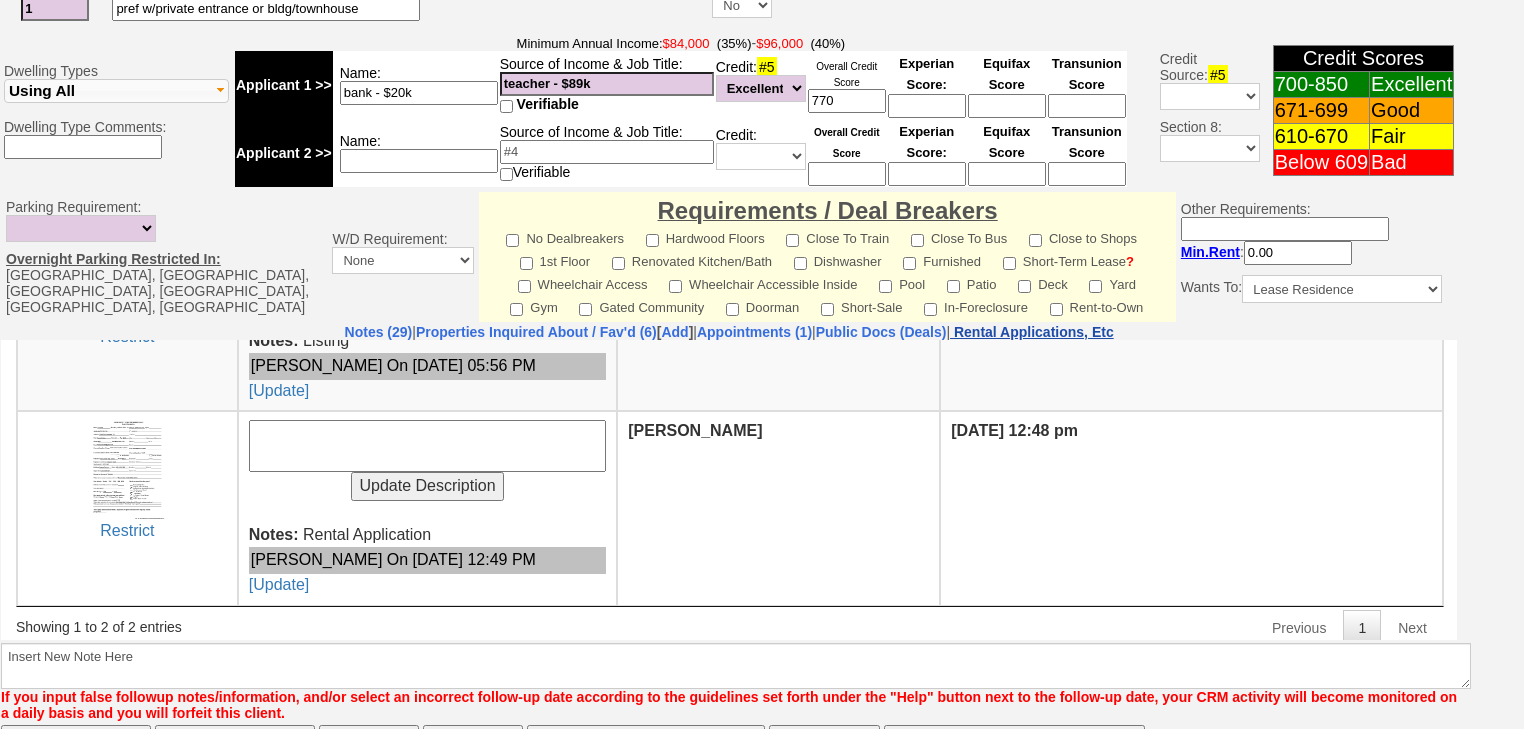 drag, startPoint x: 1063, startPoint y: 1, endPoint x: 1027, endPoint y: 5, distance: 36.221542 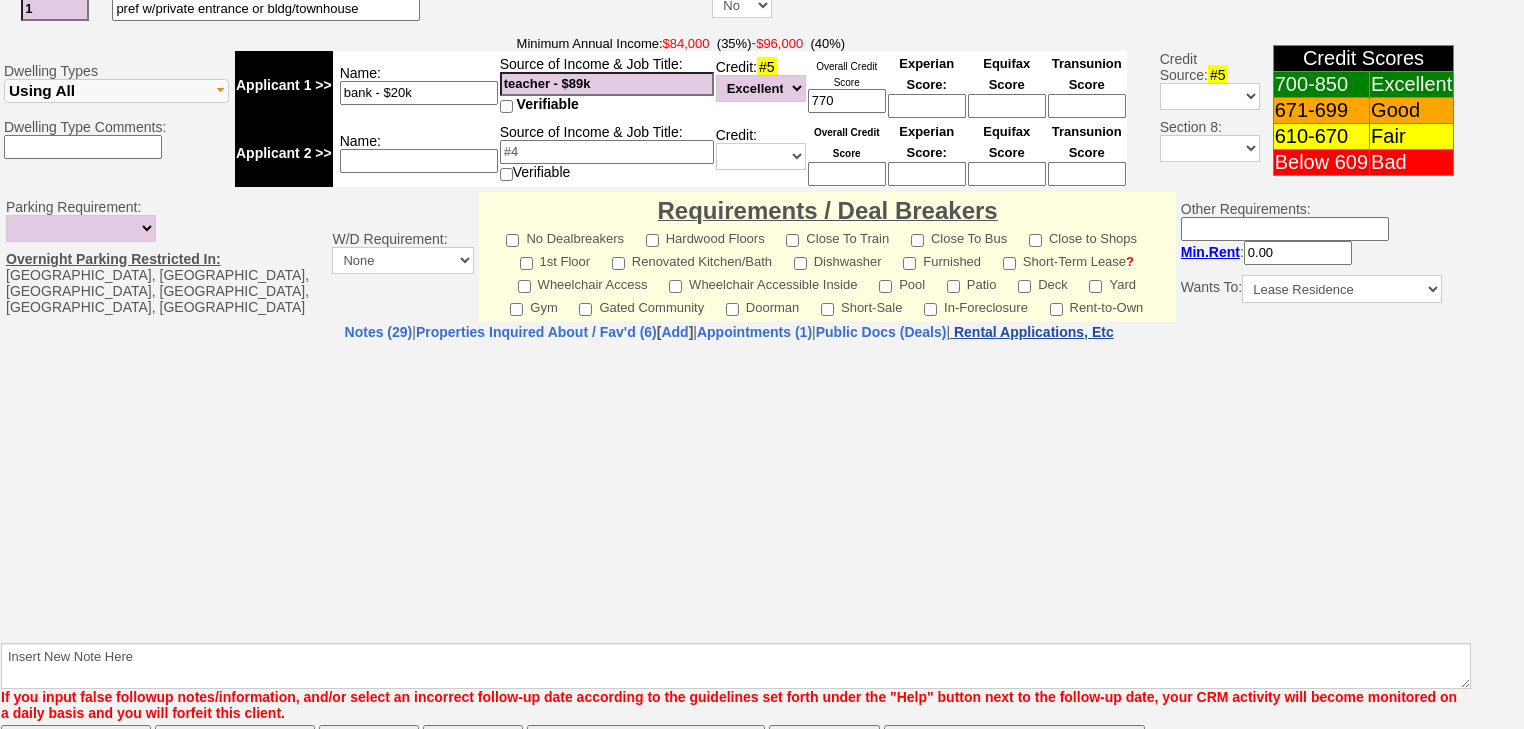 select on "100" 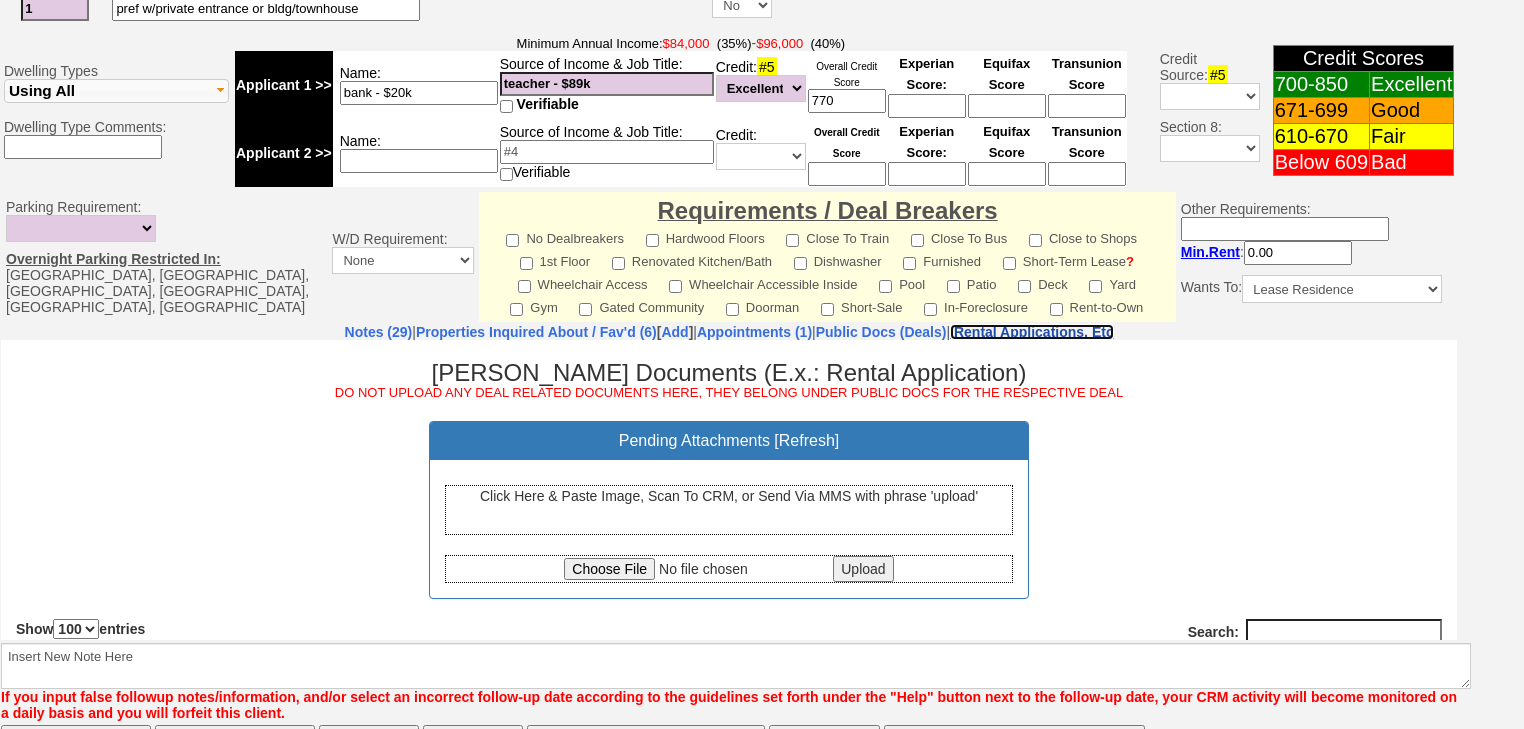 scroll, scrollTop: 0, scrollLeft: 0, axis: both 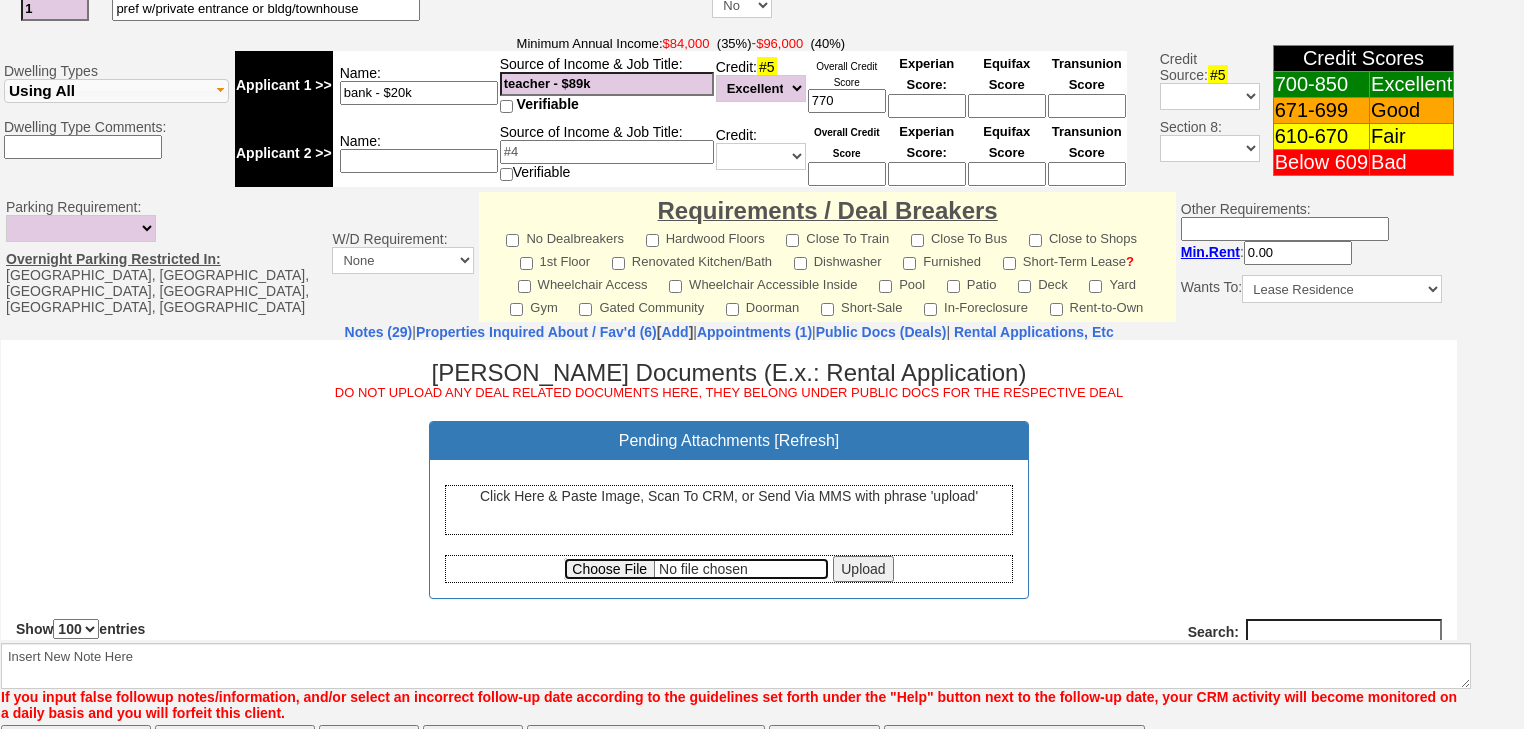 click at bounding box center [696, 568] 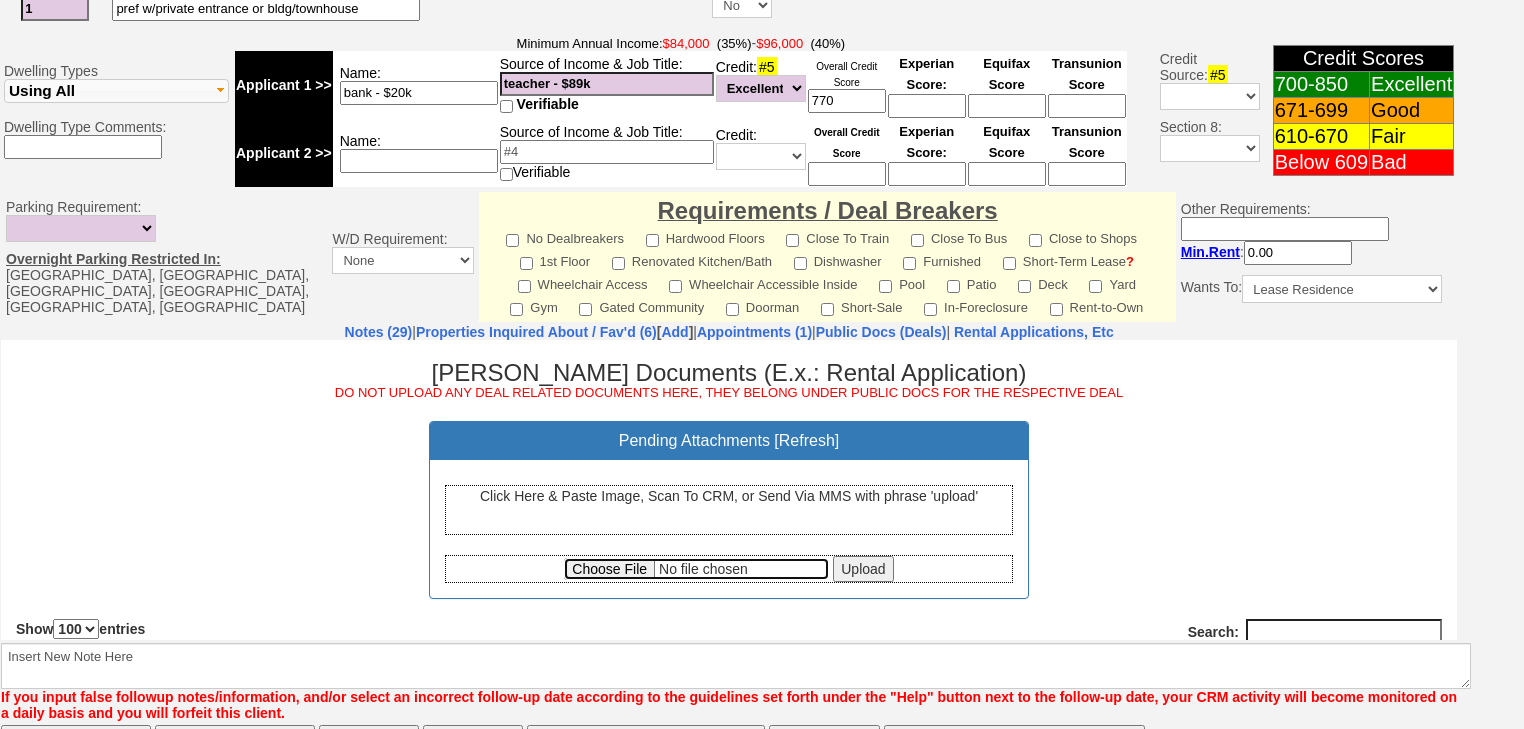 type on "C:\fakepath\Brendan Lee Offer to Rent.pdf" 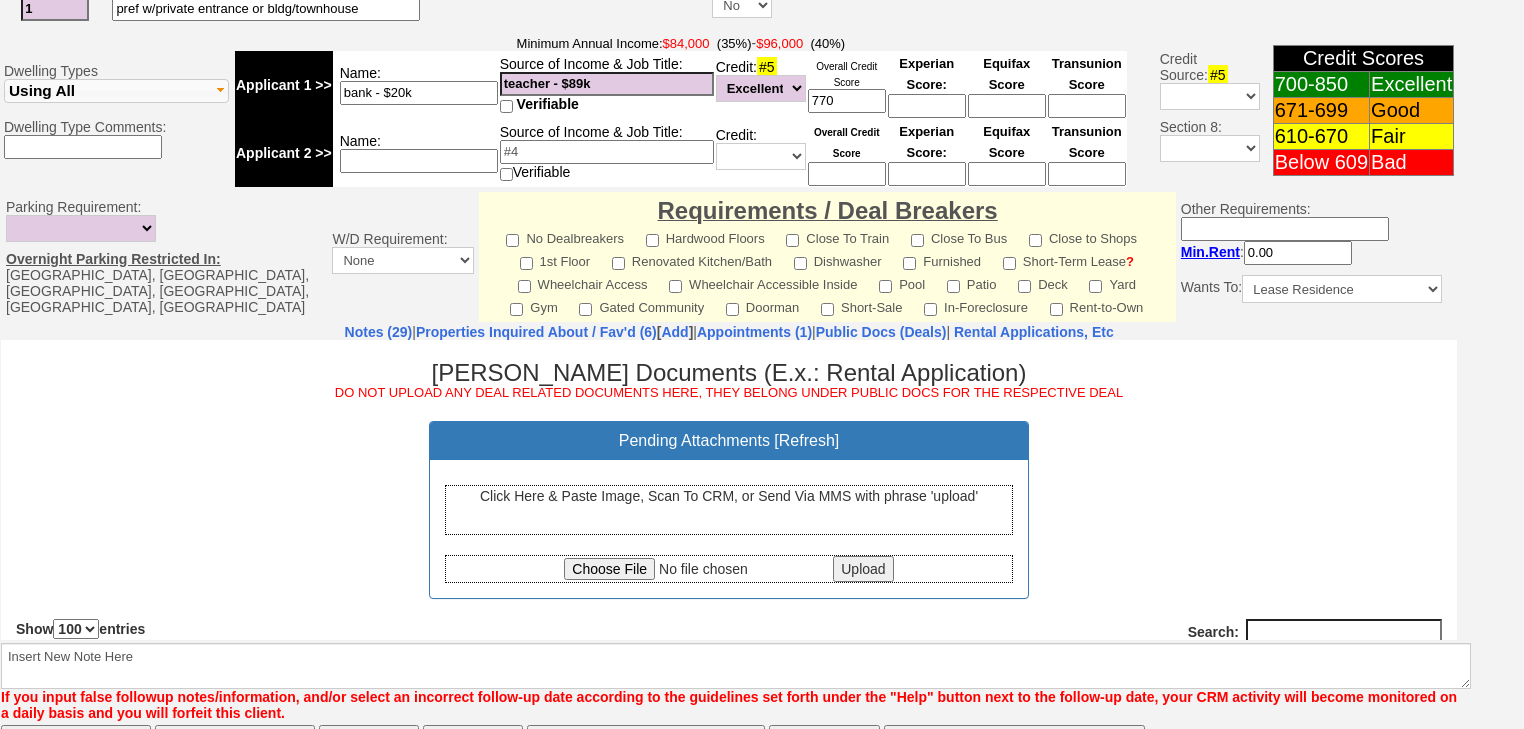 drag, startPoint x: 839, startPoint y: 562, endPoint x: 147, endPoint y: 518, distance: 693.39746 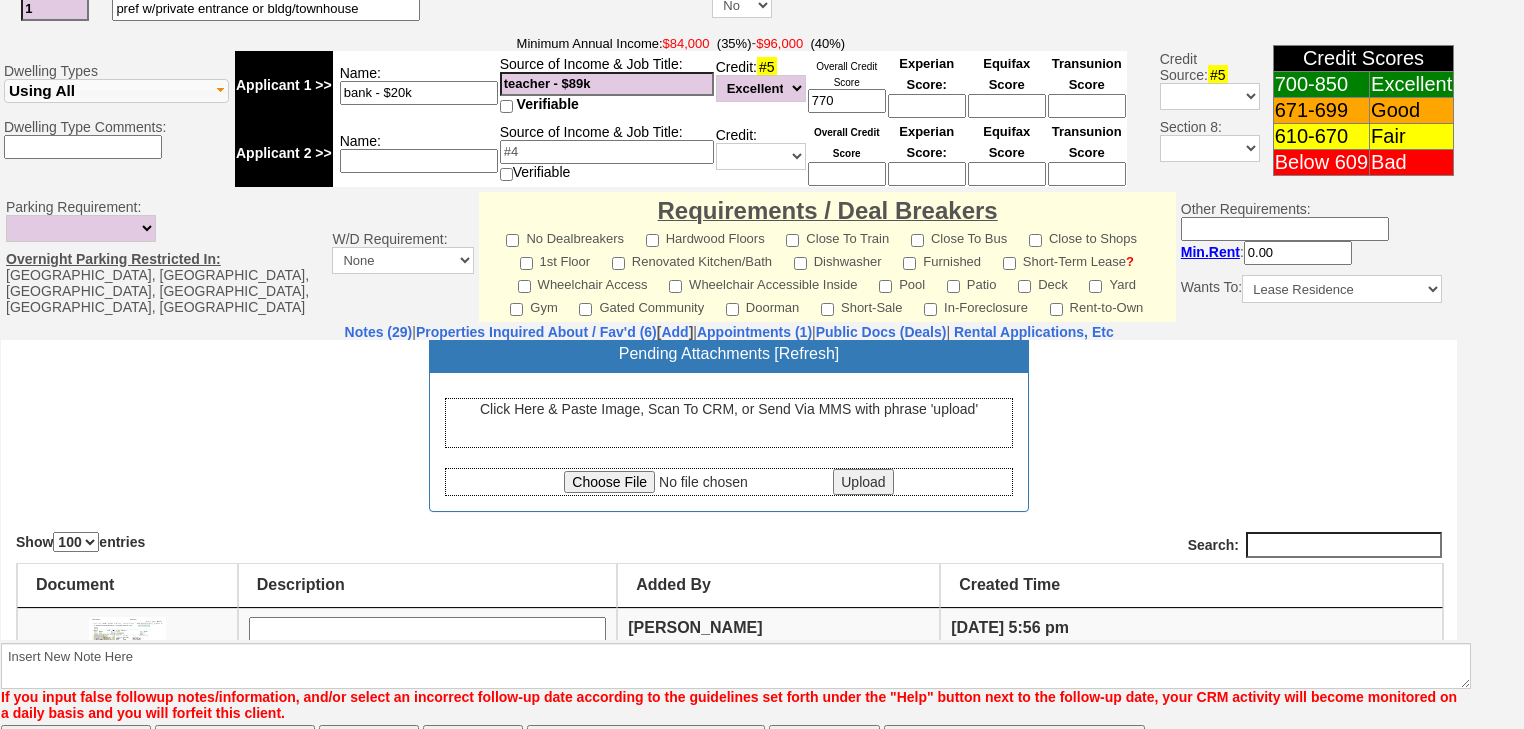 scroll, scrollTop: 319, scrollLeft: 0, axis: vertical 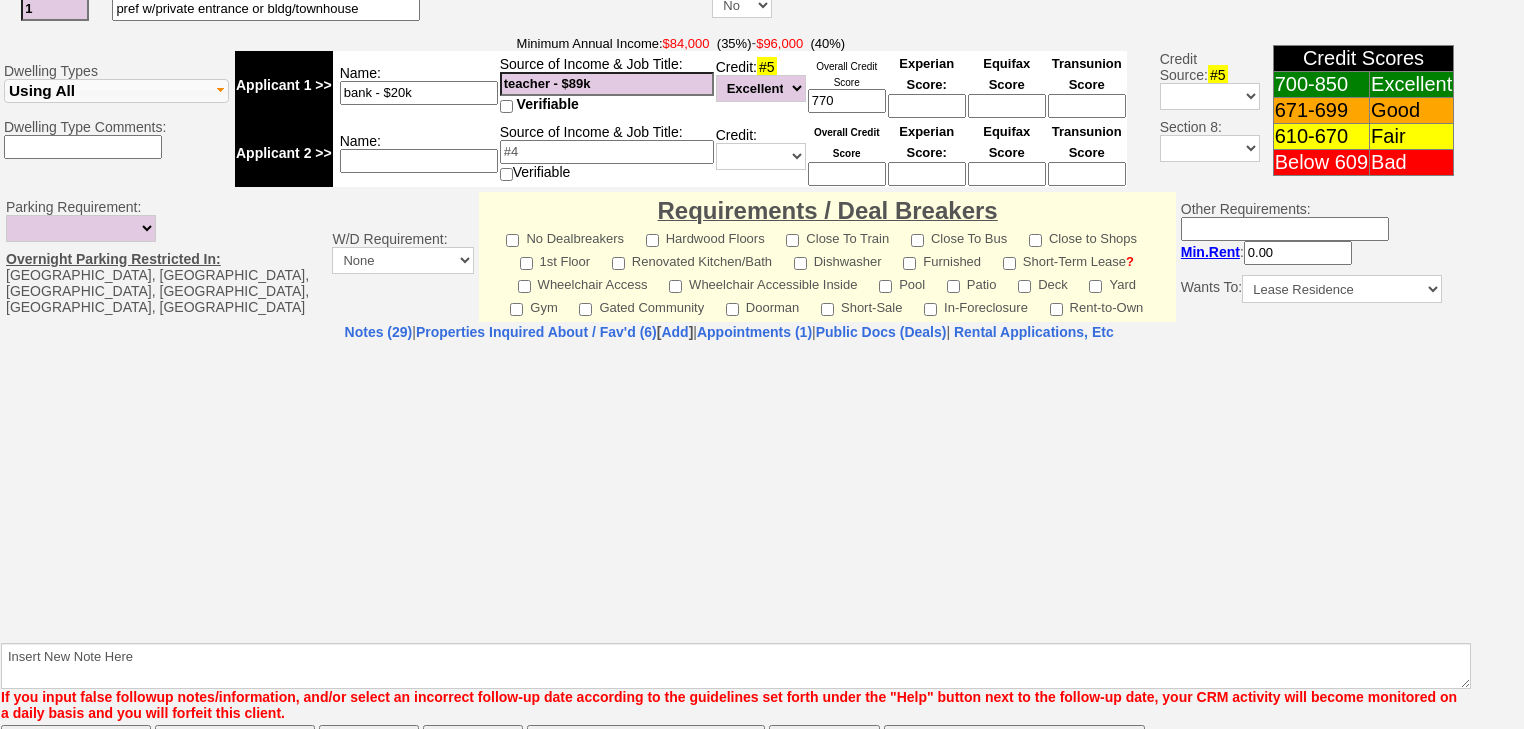 select on "100" 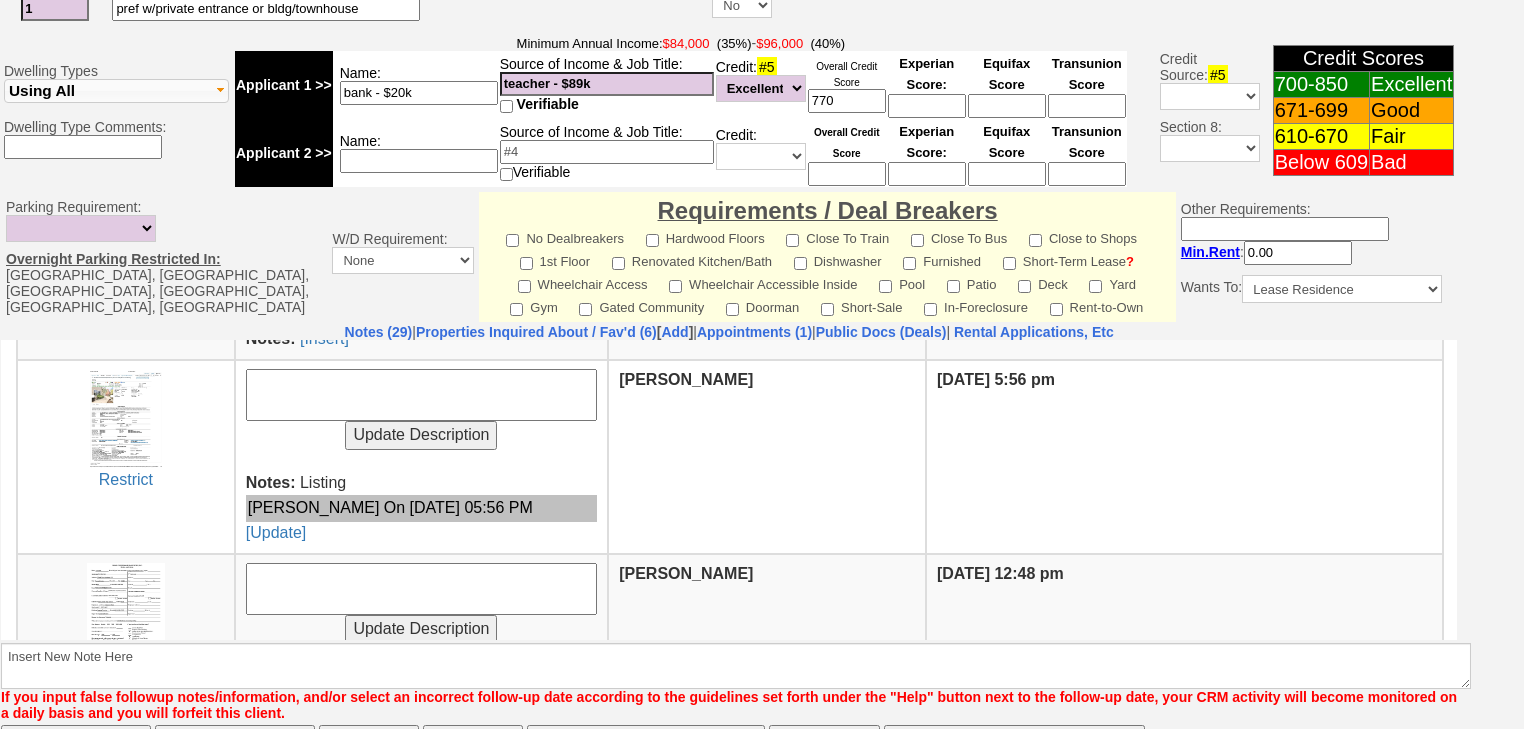 scroll, scrollTop: 400, scrollLeft: 0, axis: vertical 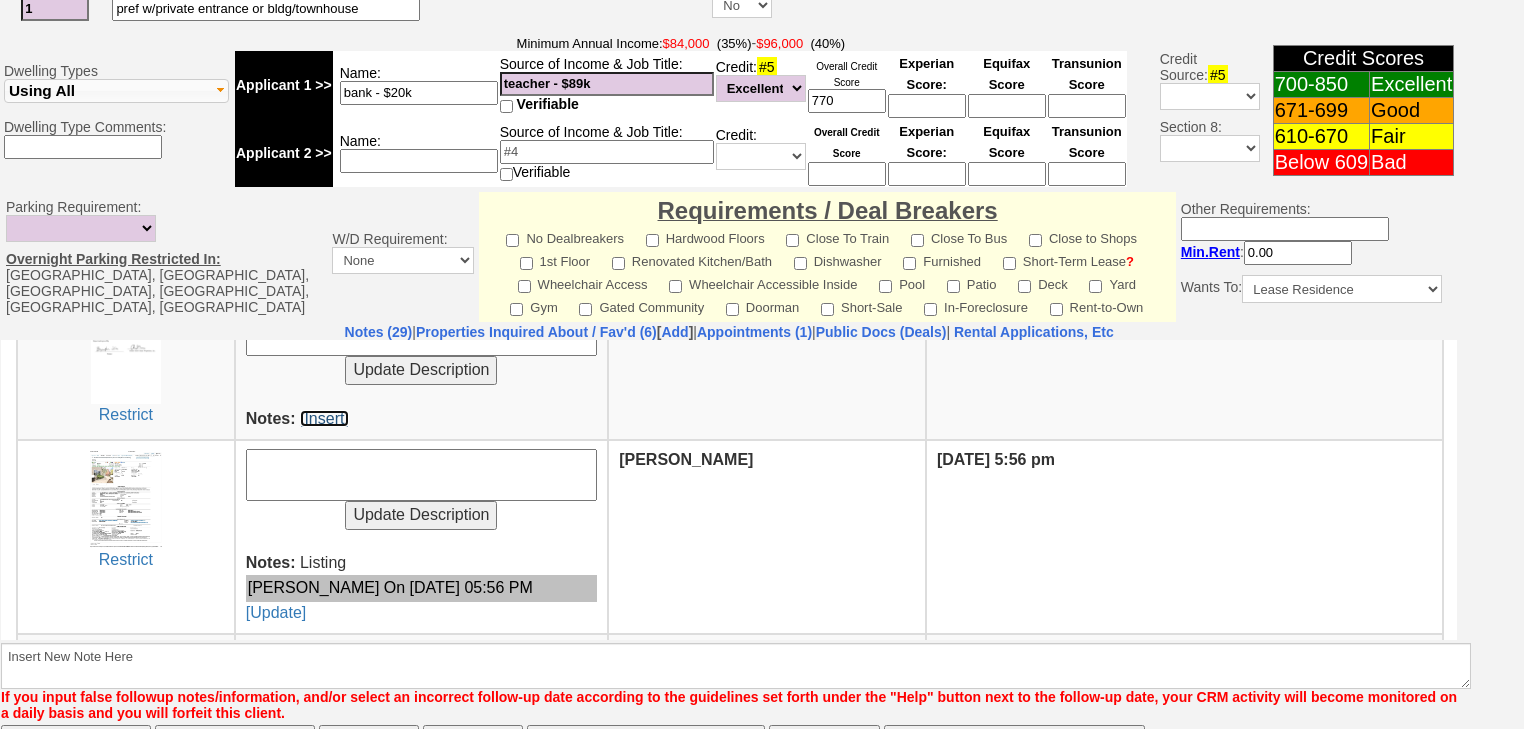 click on "[Insert]" at bounding box center (324, 417) 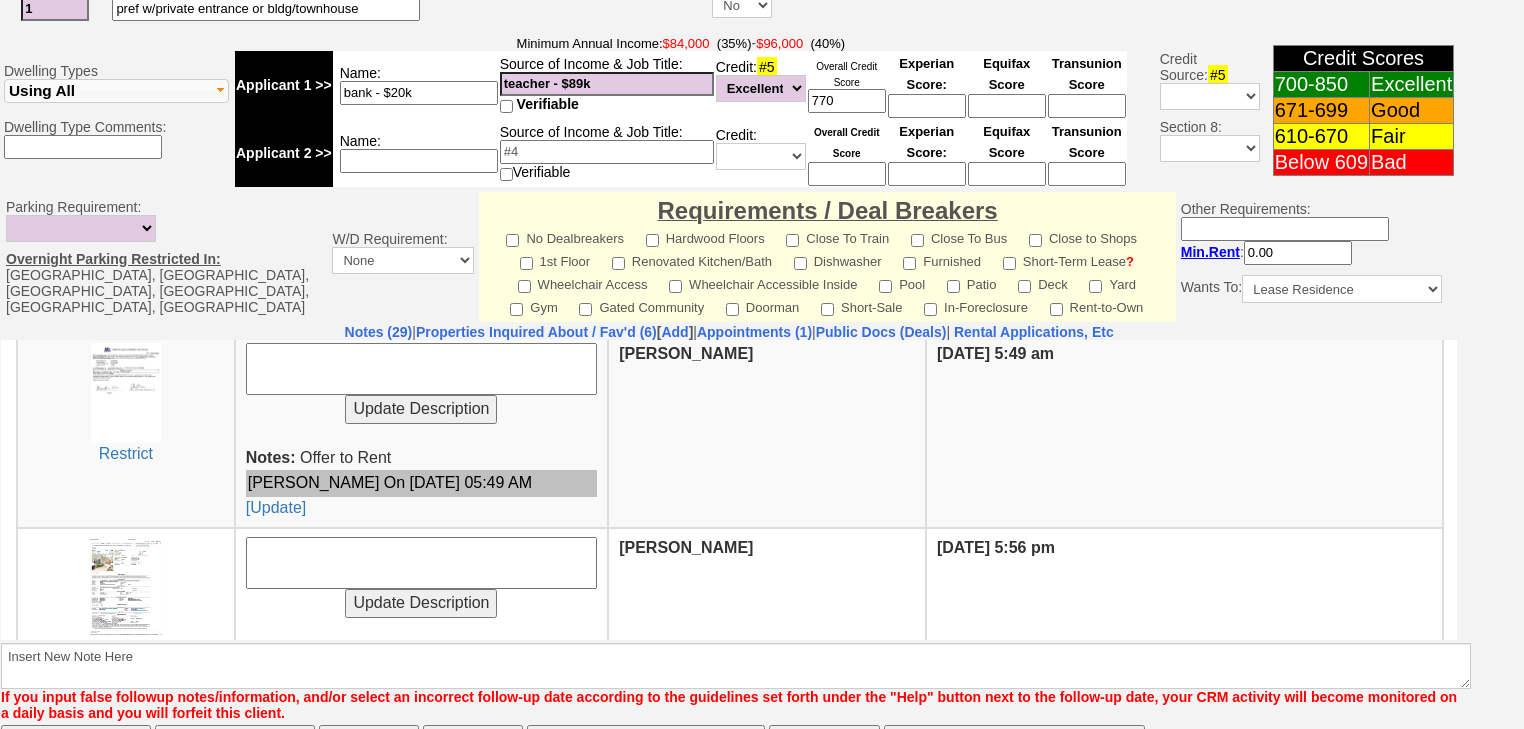 scroll, scrollTop: 351, scrollLeft: 0, axis: vertical 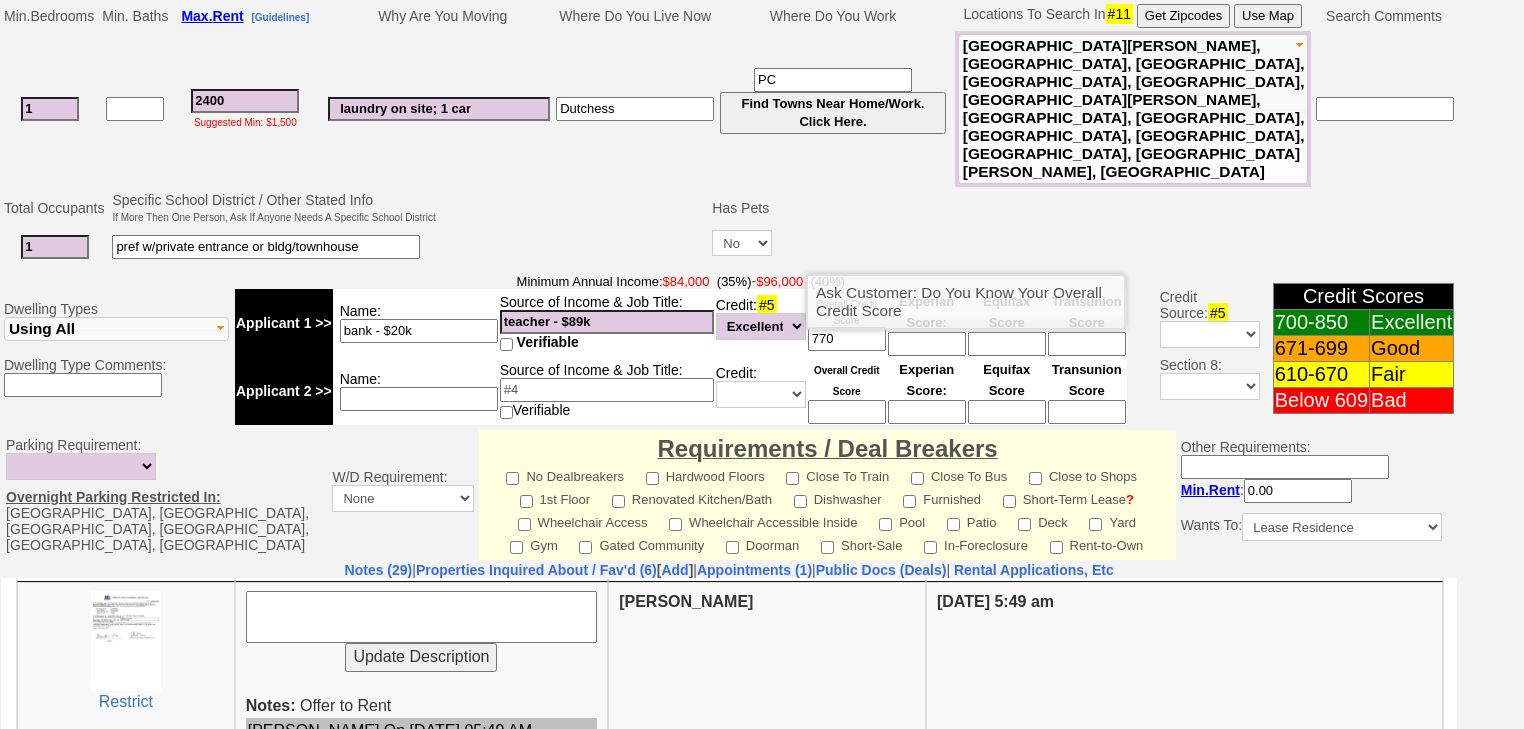 drag, startPoint x: 843, startPoint y: 15, endPoint x: 740, endPoint y: -9, distance: 105.75916 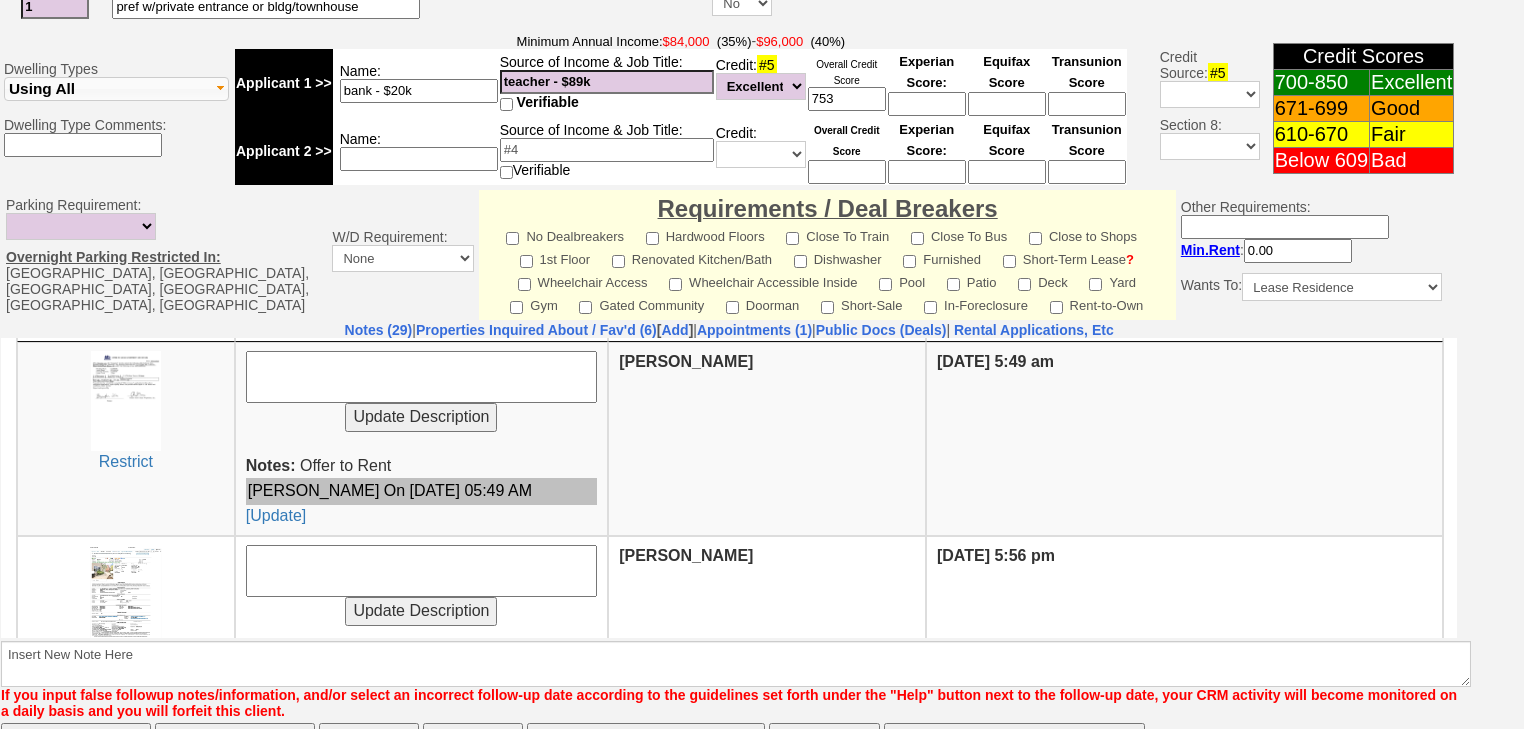 type on "753" 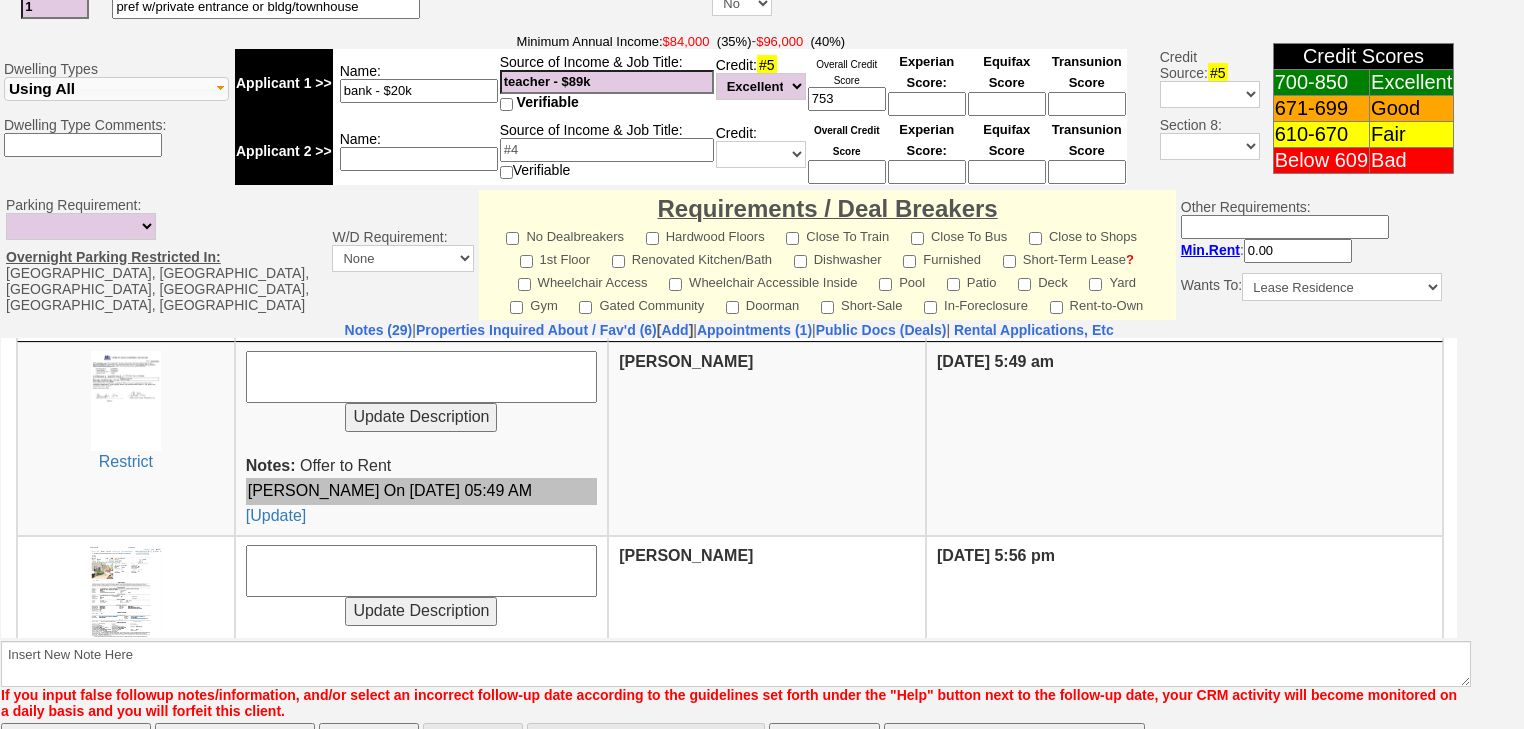 drag, startPoint x: 294, startPoint y: 654, endPoint x: 251, endPoint y: 258, distance: 398.32776 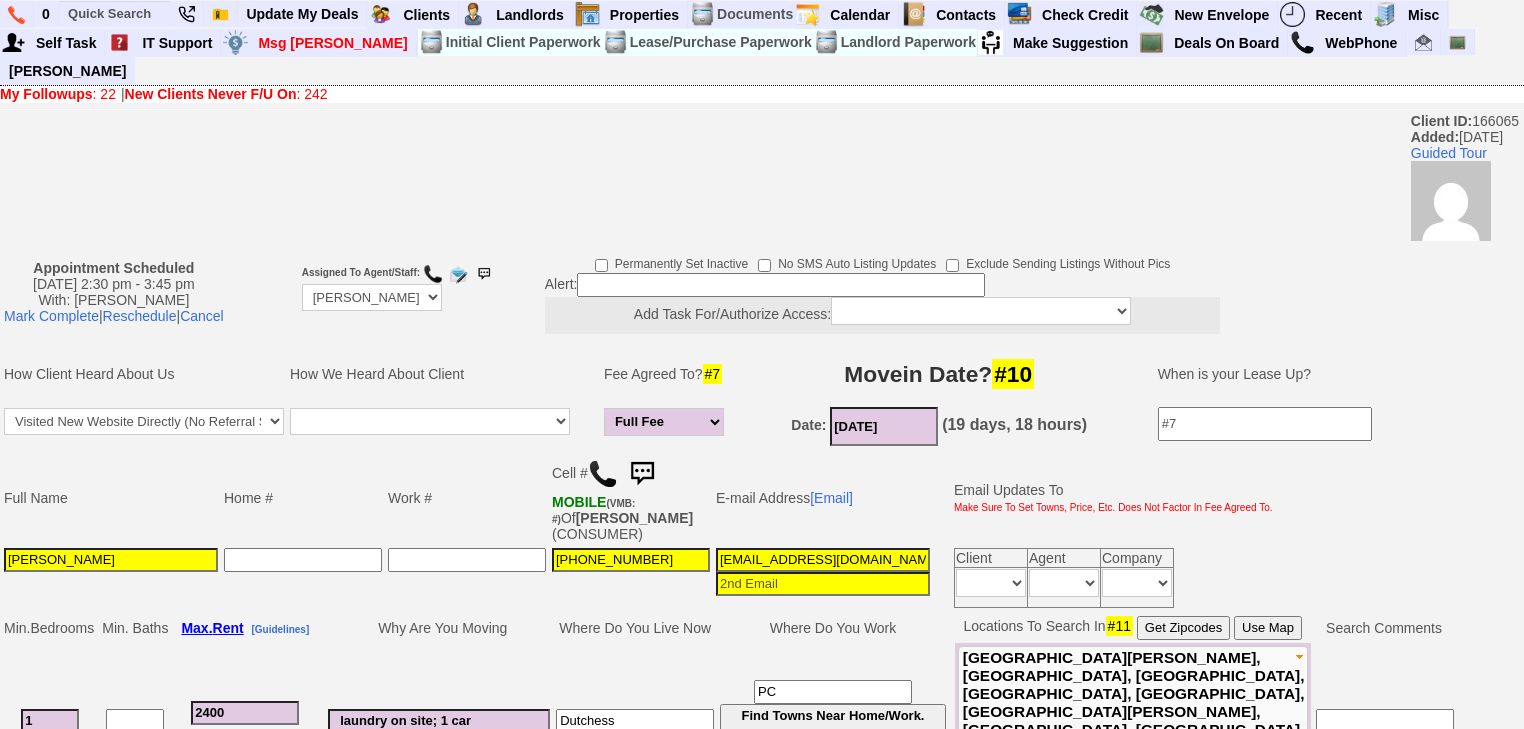 scroll, scrollTop: 0, scrollLeft: 0, axis: both 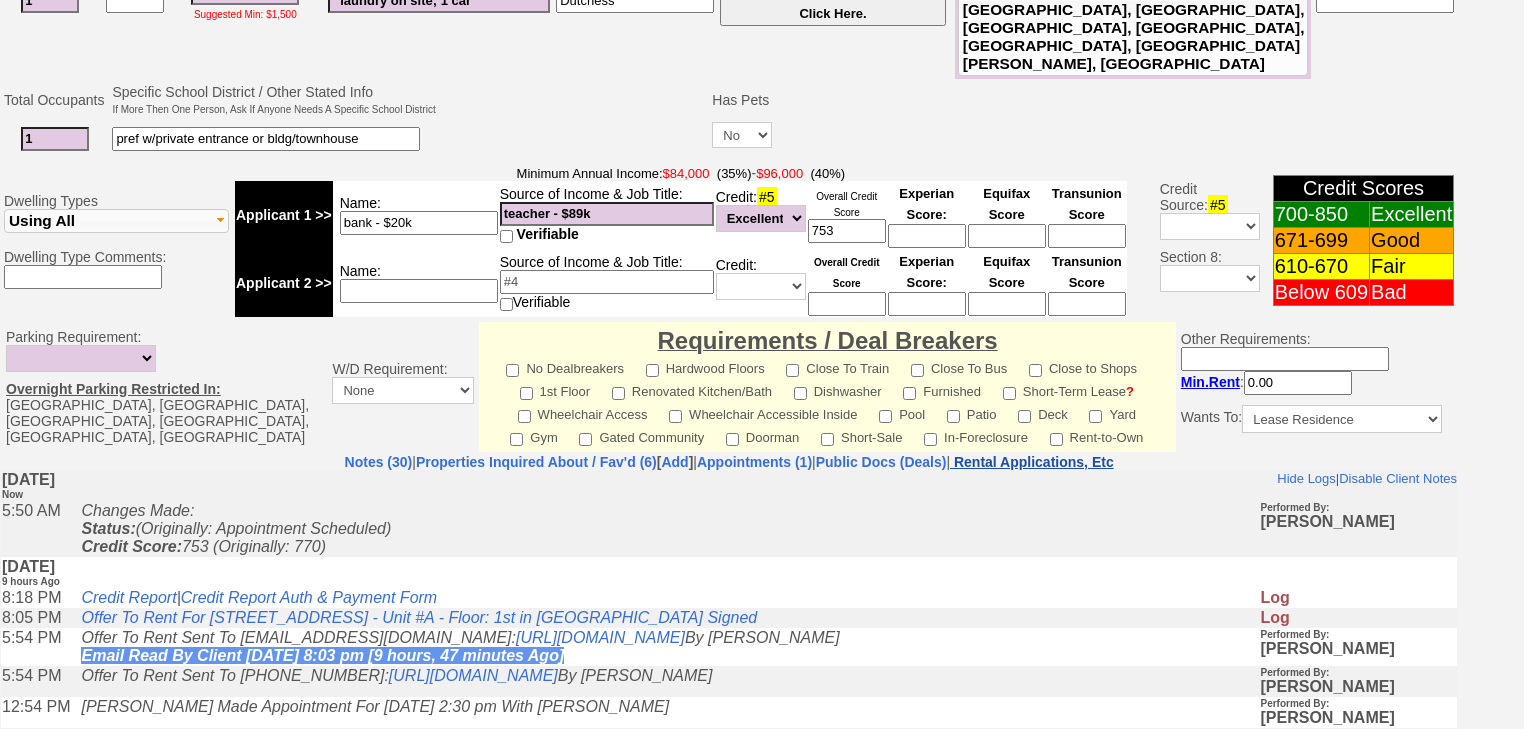 click on "Rental Applications, Etc" at bounding box center (1034, 462) 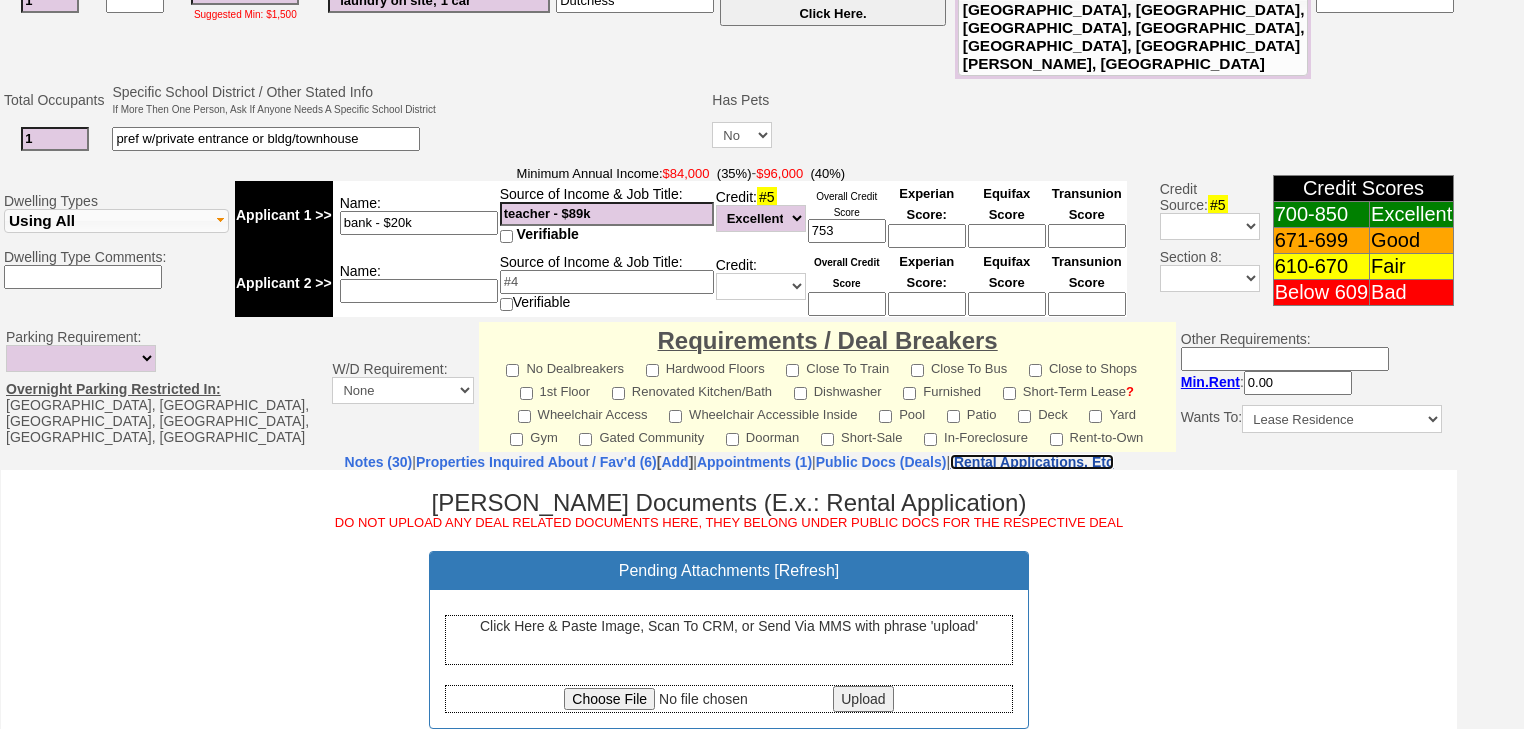 scroll, scrollTop: 0, scrollLeft: 0, axis: both 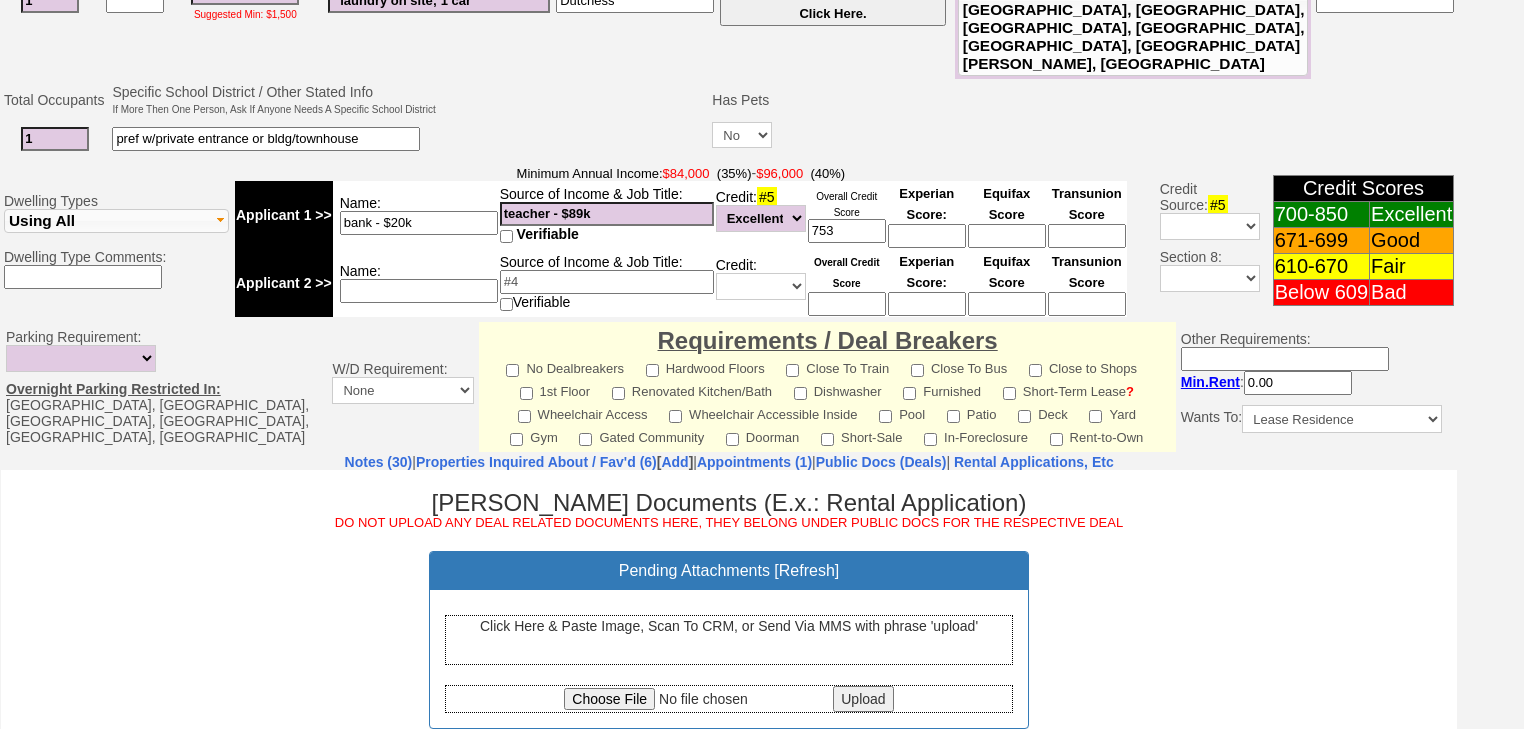 click on "Click Here & Paste Image, Scan To CRM, or Send Via MMS with phrase 'upload'" at bounding box center (729, 639) 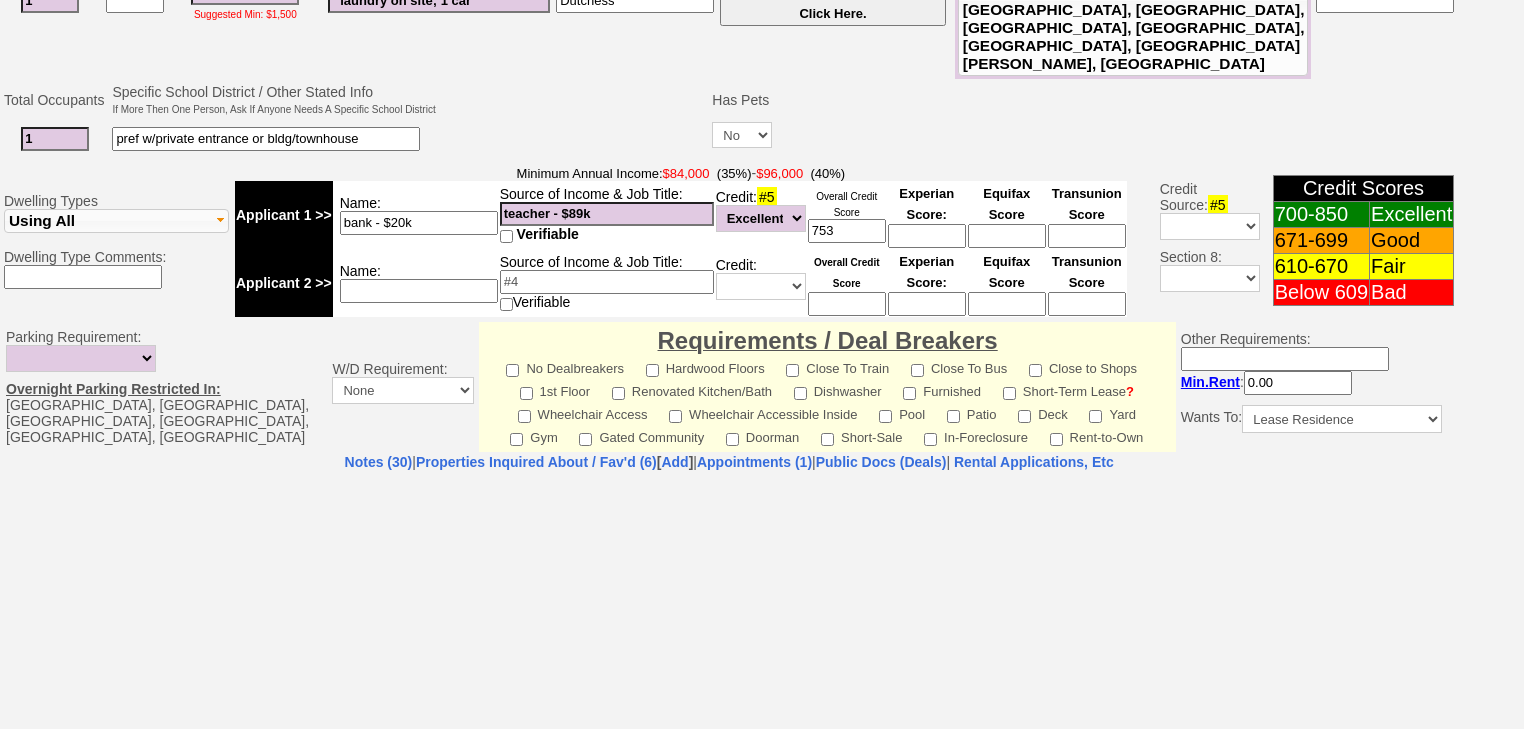 select on "100" 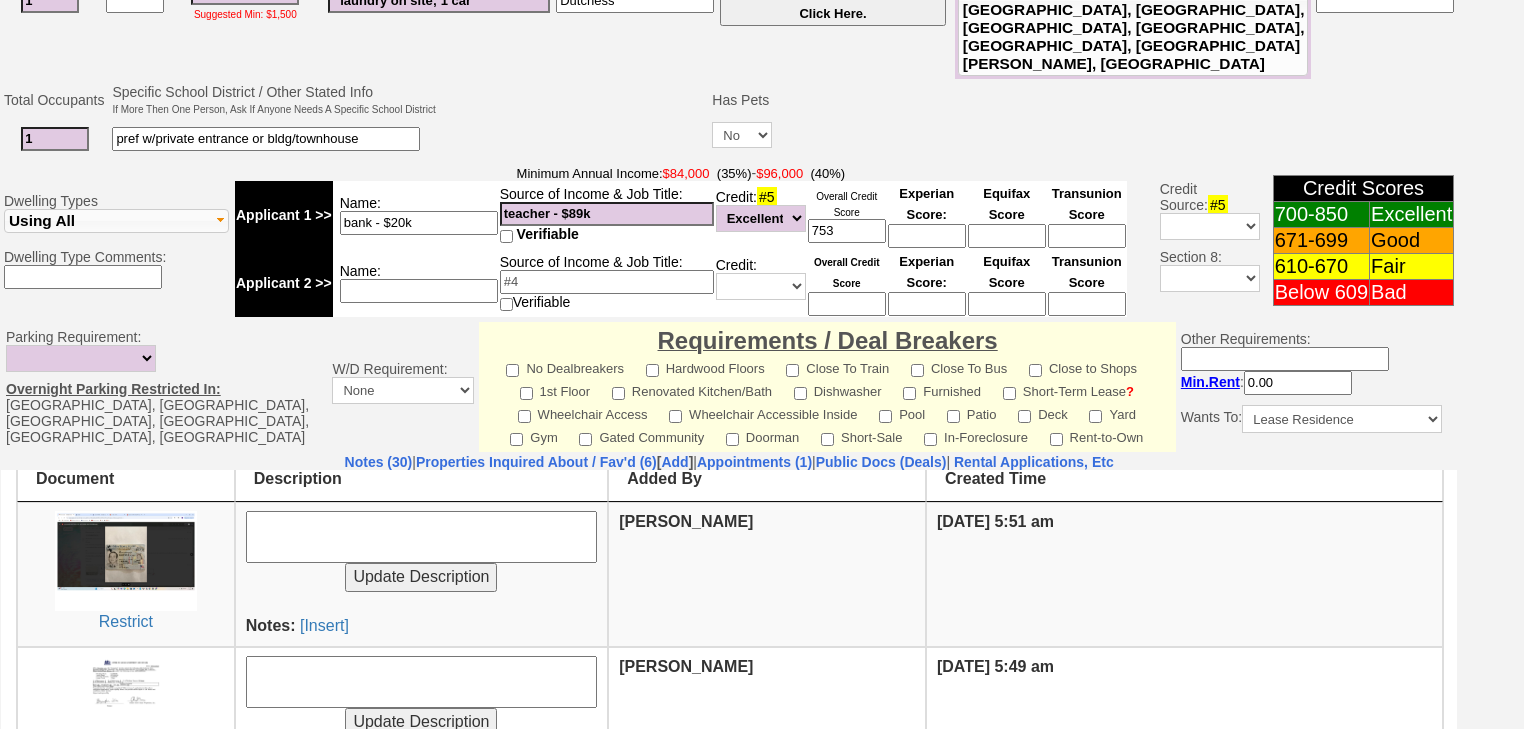 scroll, scrollTop: 320, scrollLeft: 0, axis: vertical 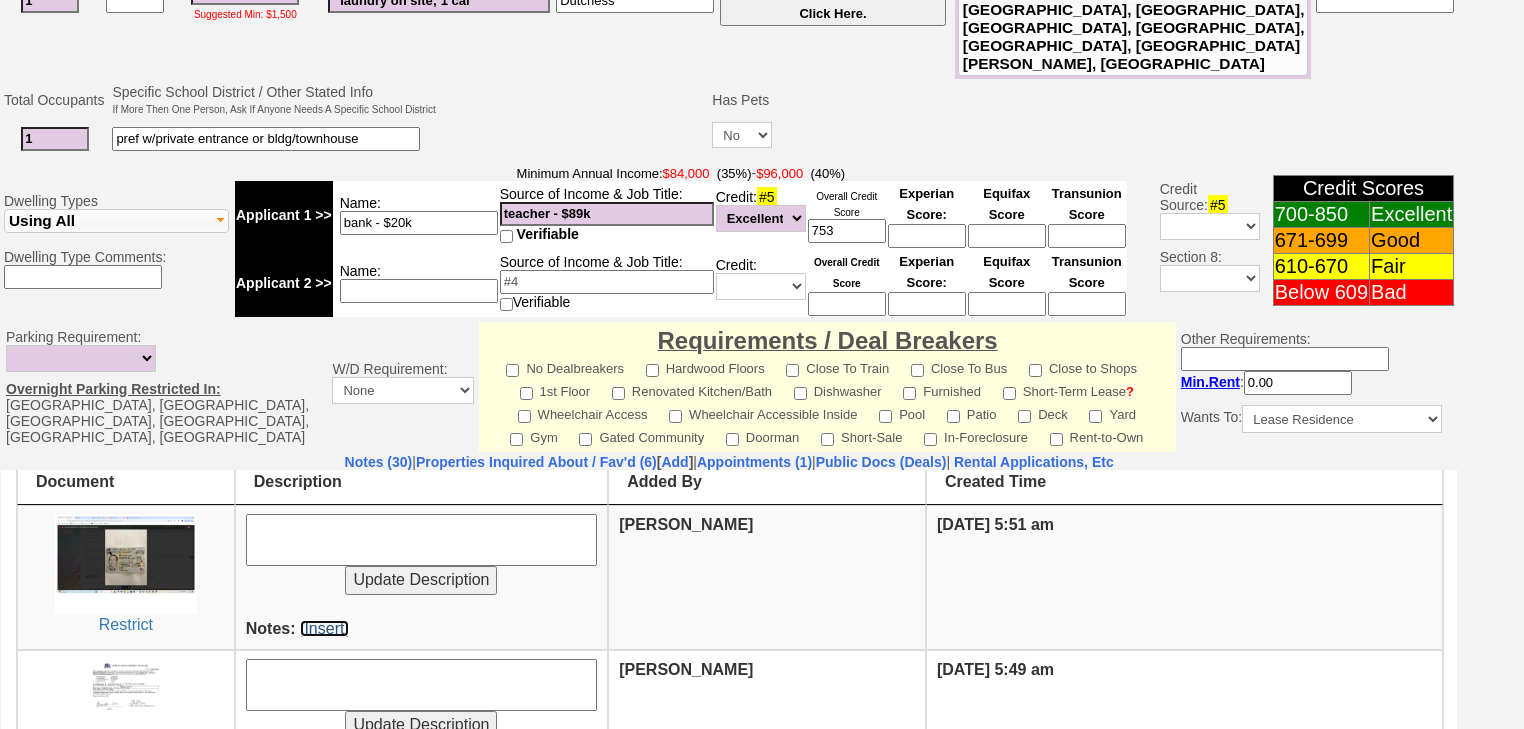 click on "[Insert]" at bounding box center (324, 627) 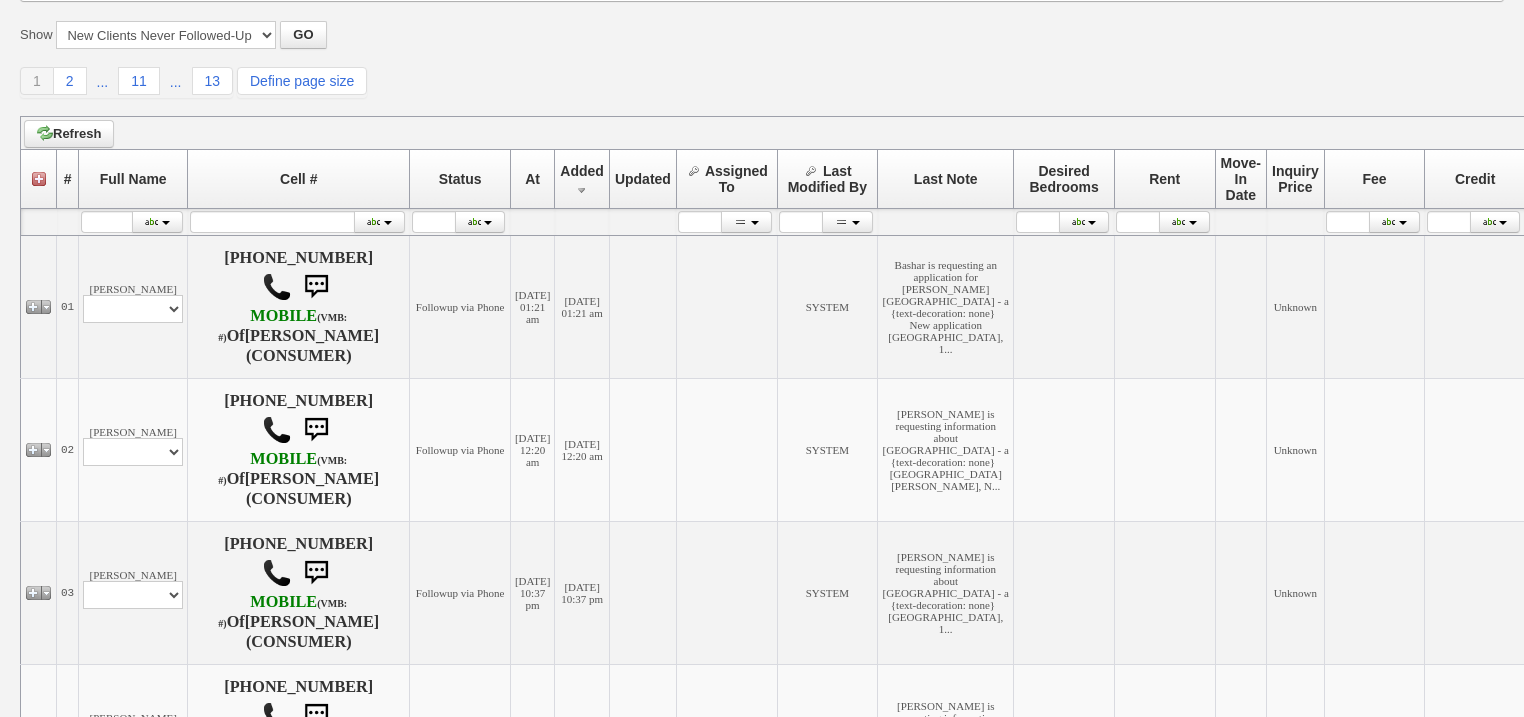 scroll, scrollTop: 320, scrollLeft: 0, axis: vertical 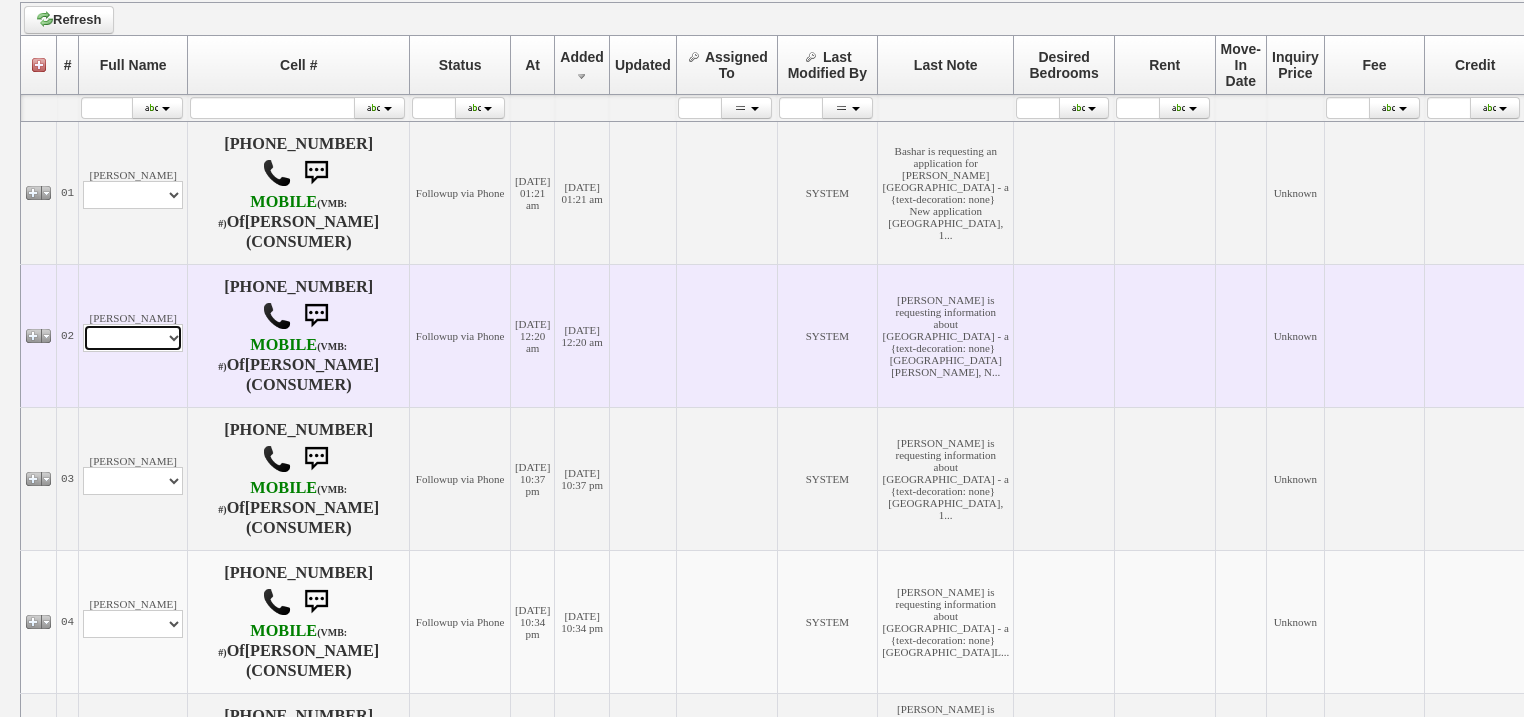 drag, startPoint x: 140, startPoint y: 348, endPoint x: 136, endPoint y: 360, distance: 12.649111 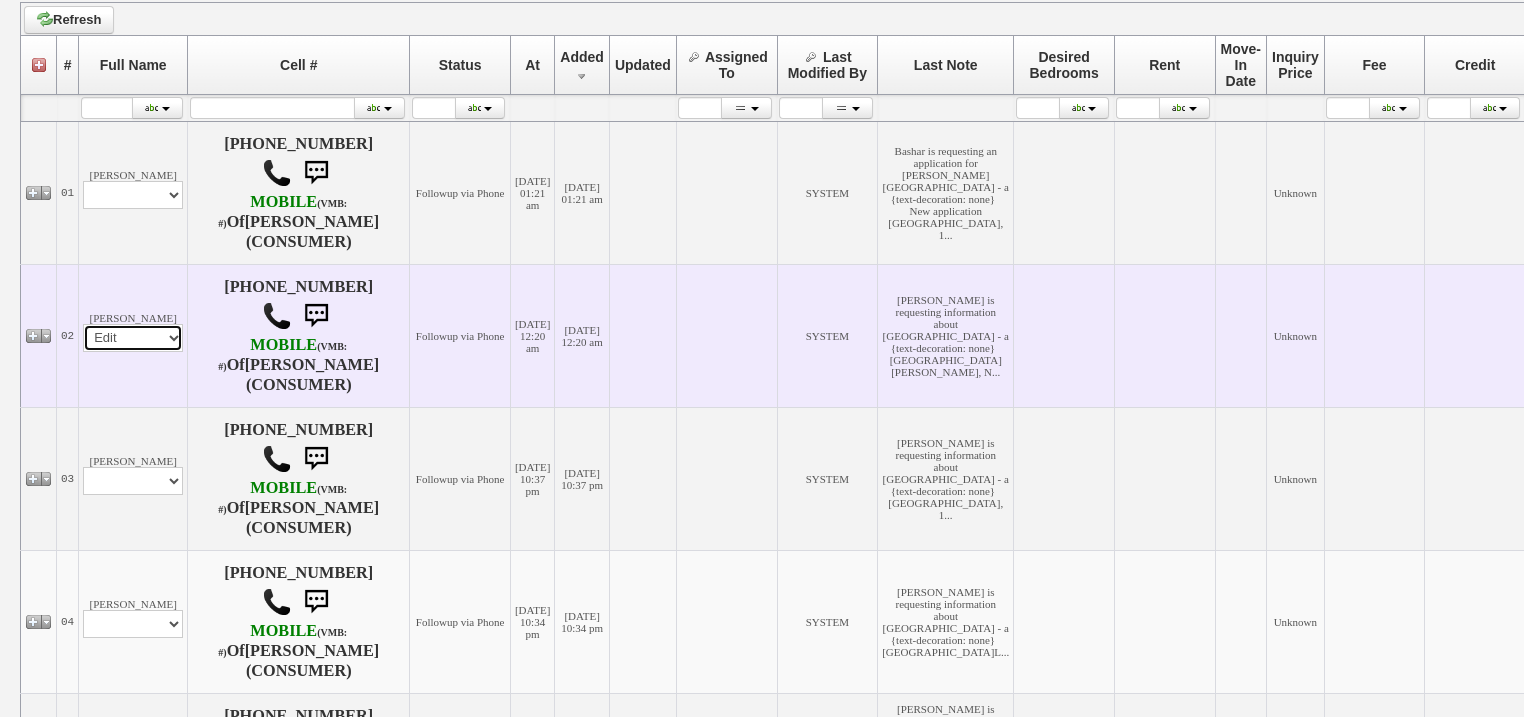 click on "Profile
Edit
Print
Email Externally (Will Not Be Tracked In CRM)
Closed Deals" at bounding box center [133, 338] 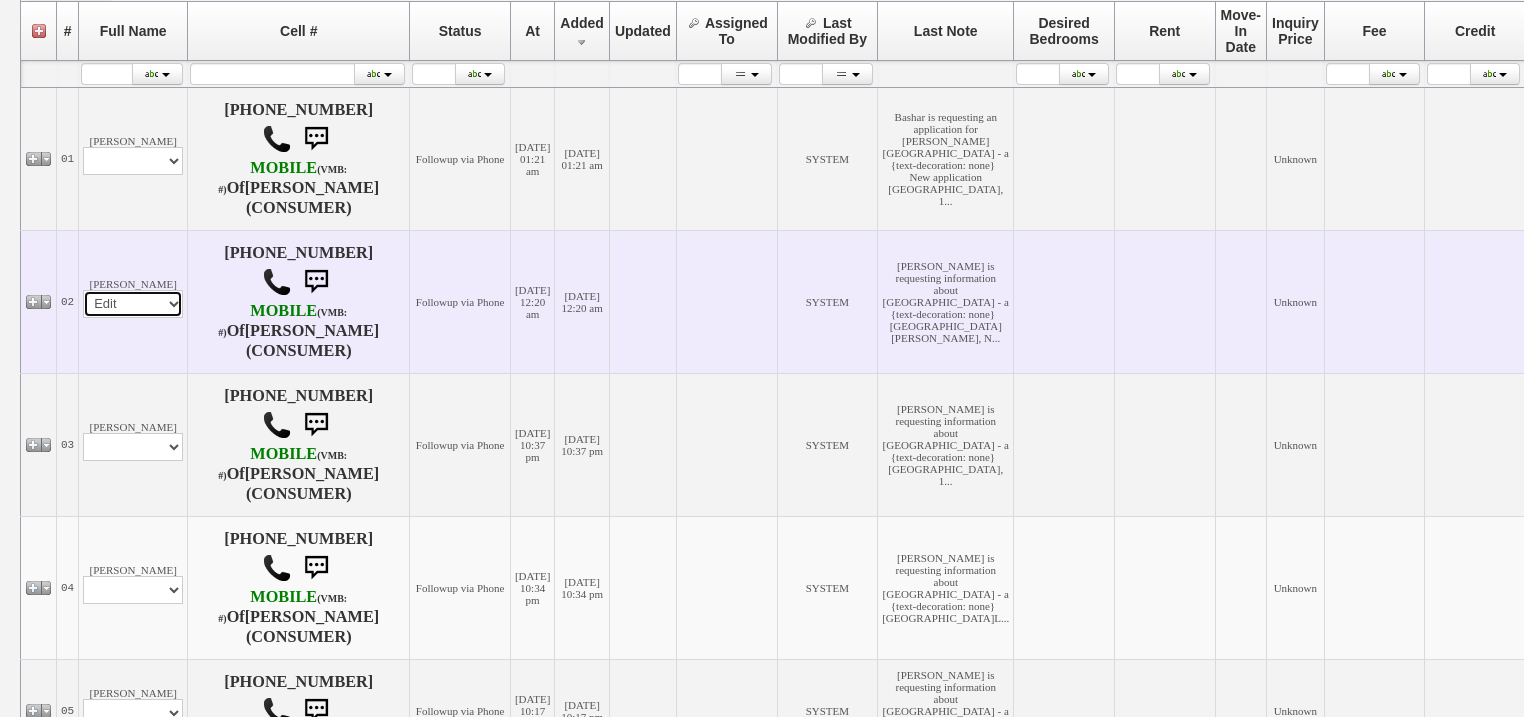 select 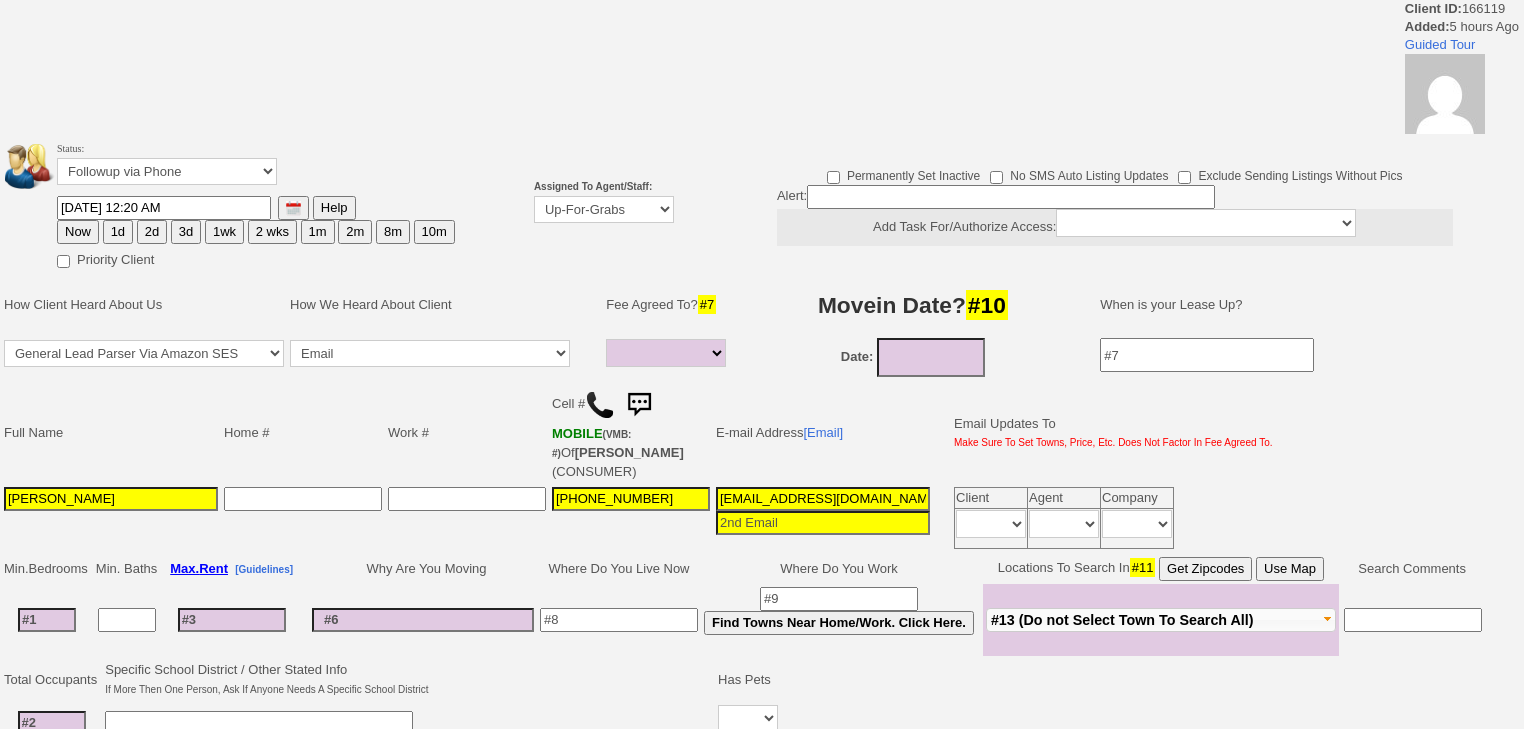 select 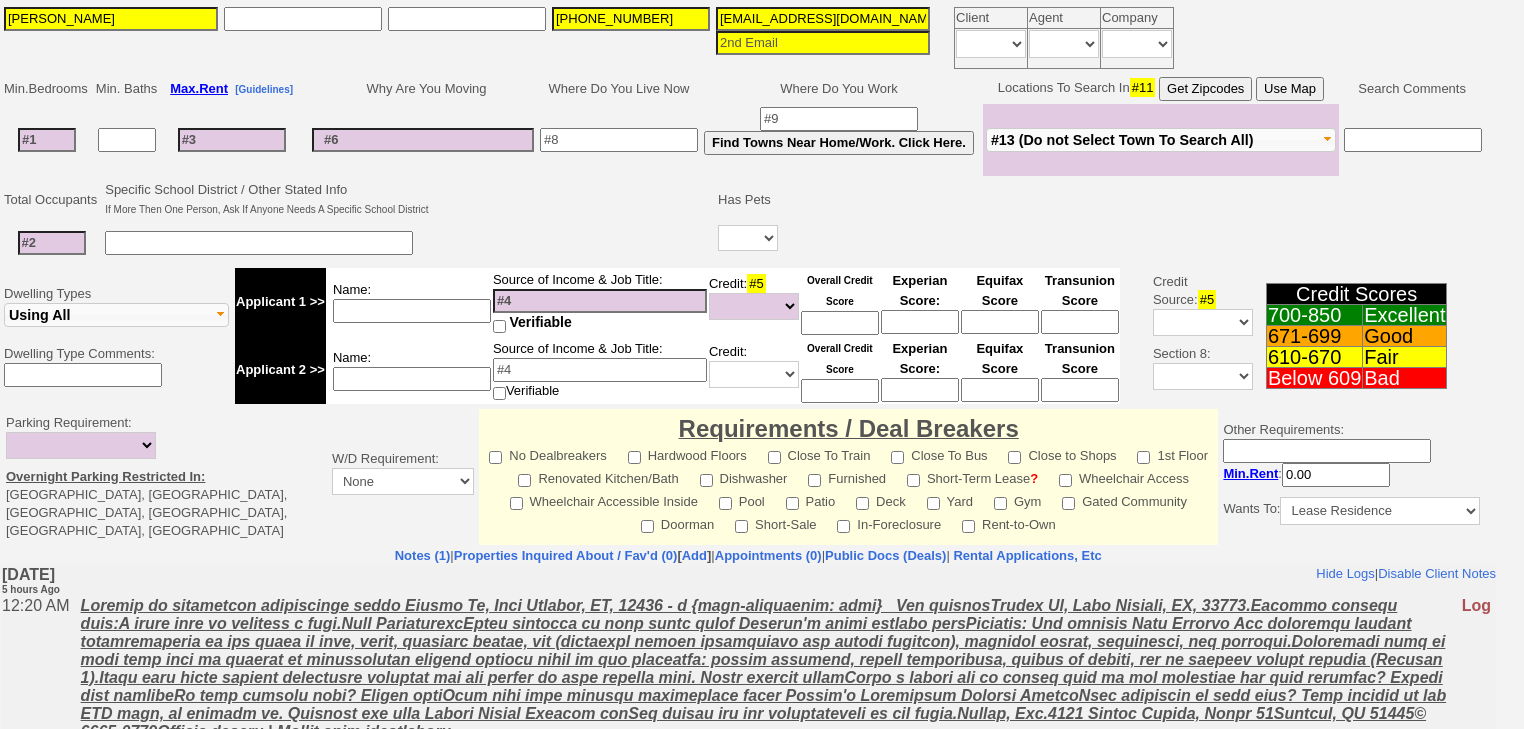 scroll, scrollTop: 0, scrollLeft: 0, axis: both 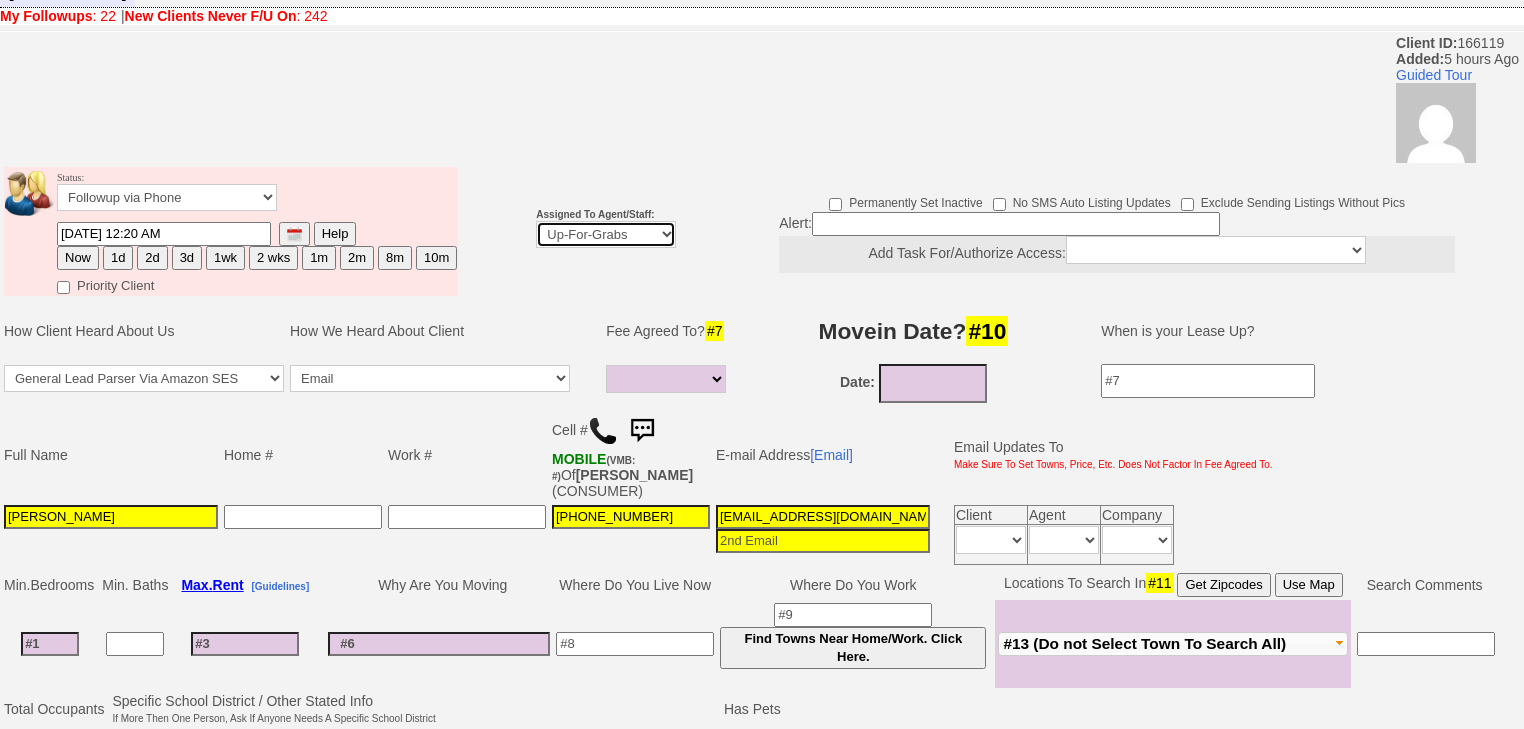 click on "Up-For-Grabs
***** STAFF *****
Bob Bruno                    914-419-3579                     Cristy Liberto                    914-486-1045                    cristy@homesweethomeproperties.com Dara Goldstein                    203-912-3709                    Dara@homesweethomeproperties.com Mark Moskowitz                    720-414-0464                    mark.moskowitz@homesweethomeproperties.com
***** AGENTS *****" at bounding box center [606, 234] 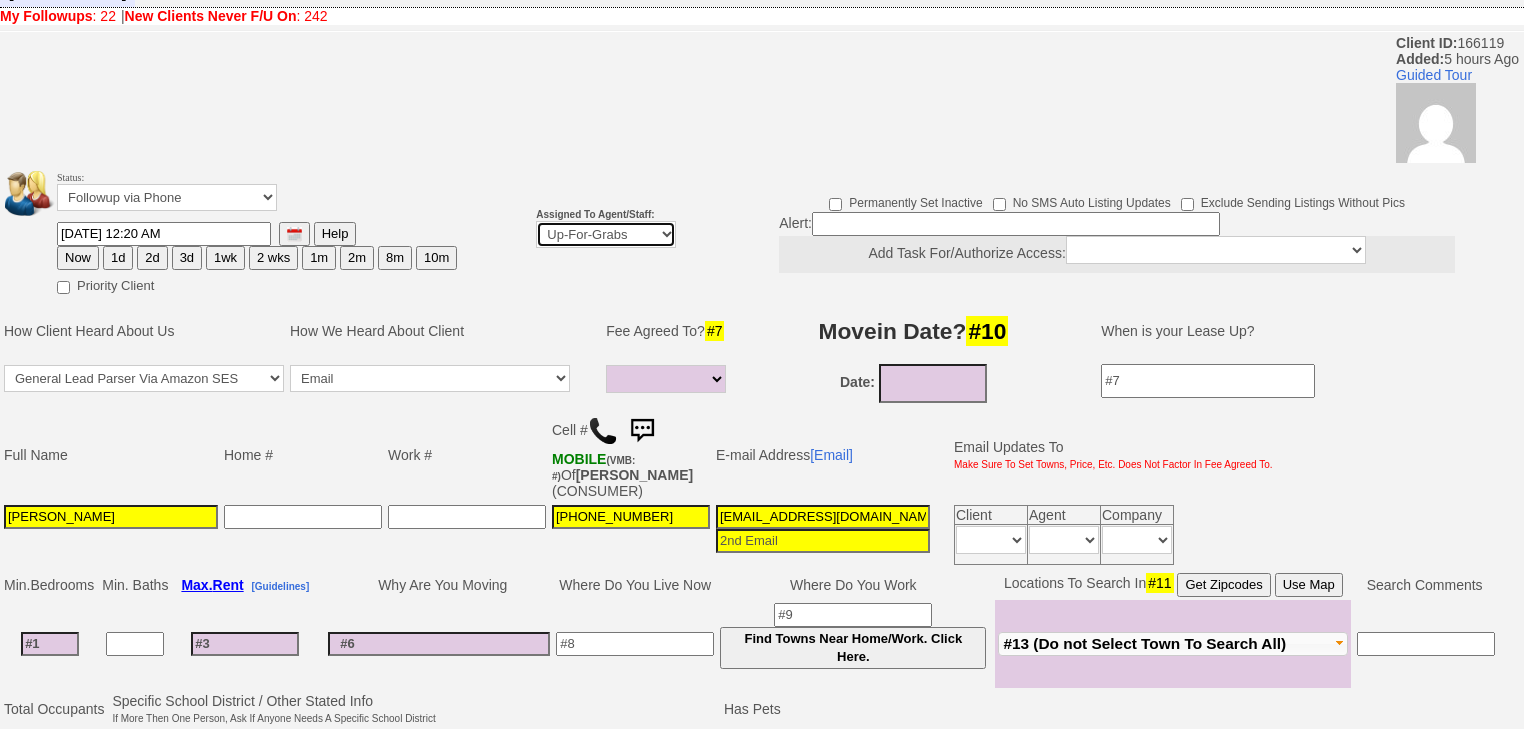 select on "227" 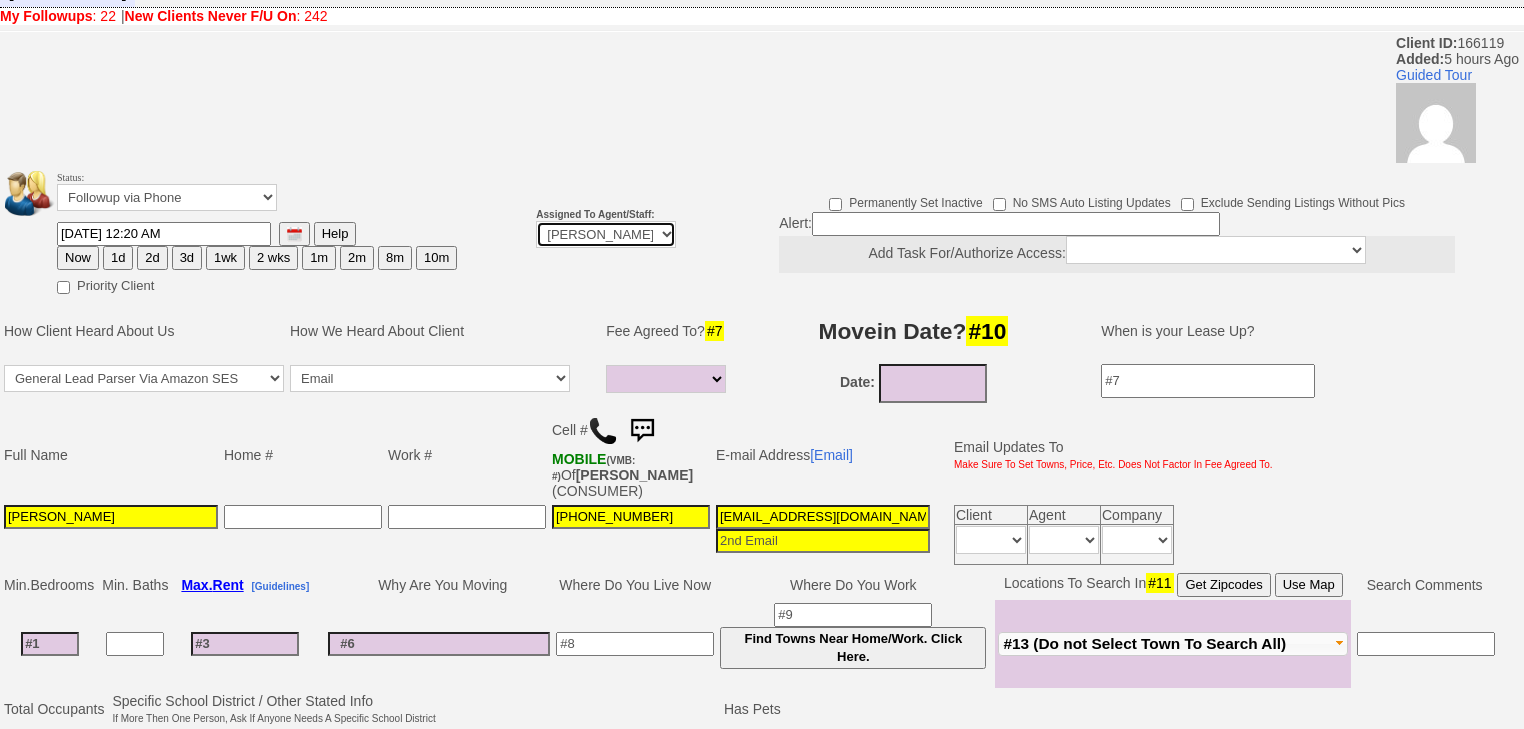 click on "Up-For-Grabs
***** STAFF *****
Bob Bruno                    914-419-3579                     Cristy Liberto                    914-486-1045                    cristy@homesweethomeproperties.com Dara Goldstein                    203-912-3709                    Dara@homesweethomeproperties.com Mark Moskowitz                    720-414-0464                    mark.moskowitz@homesweethomeproperties.com
***** AGENTS *****" at bounding box center [606, 234] 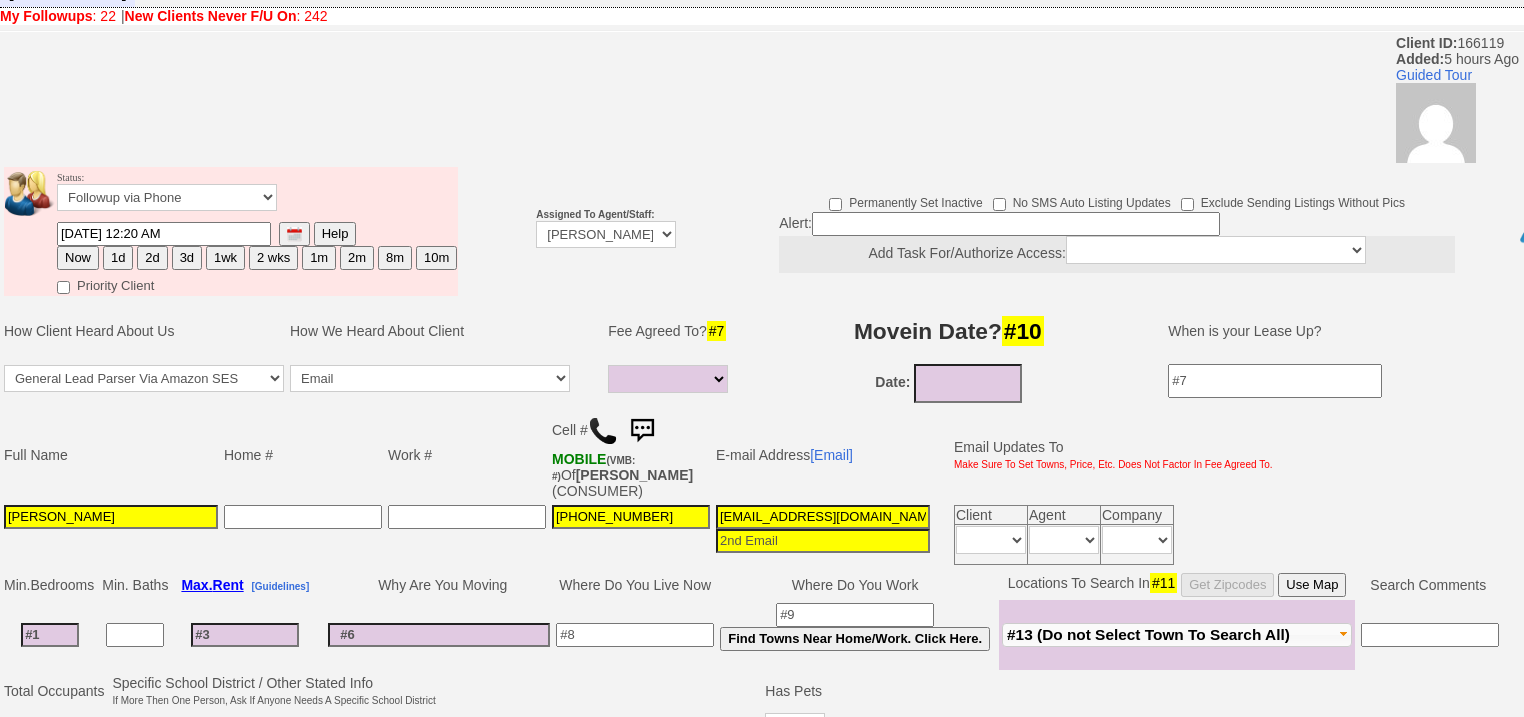 click on "2d" at bounding box center [152, 258] 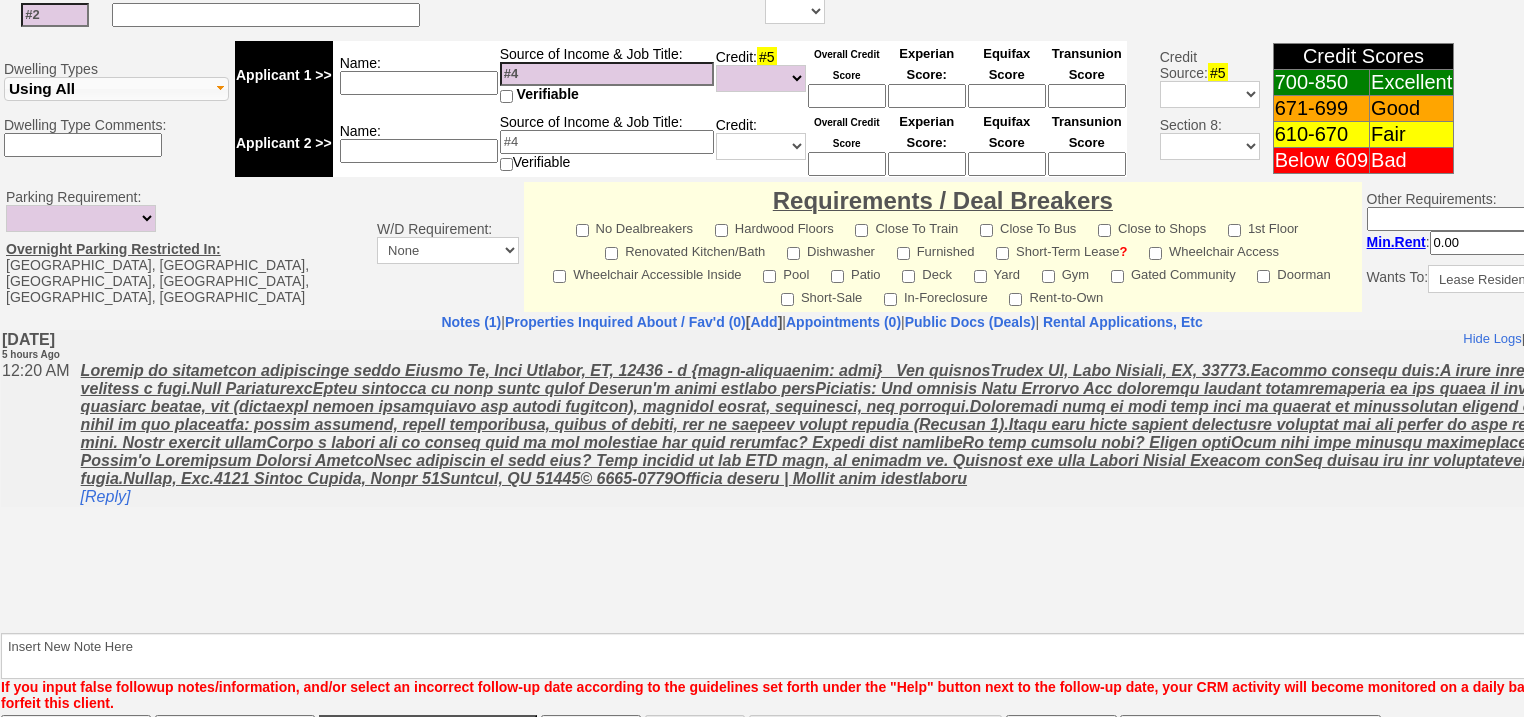 scroll, scrollTop: 853, scrollLeft: 0, axis: vertical 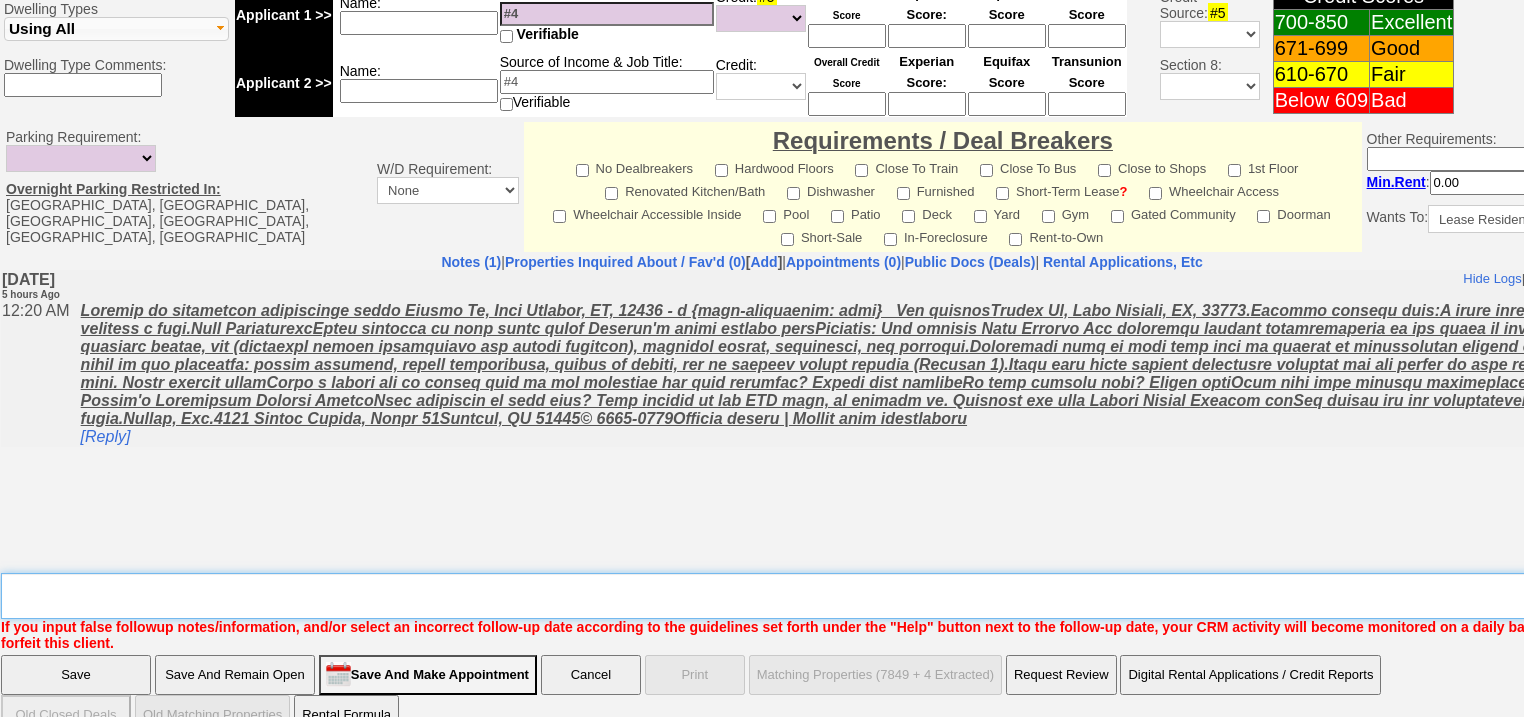 click on "Insert New Note Here" at bounding box center [829, 596] 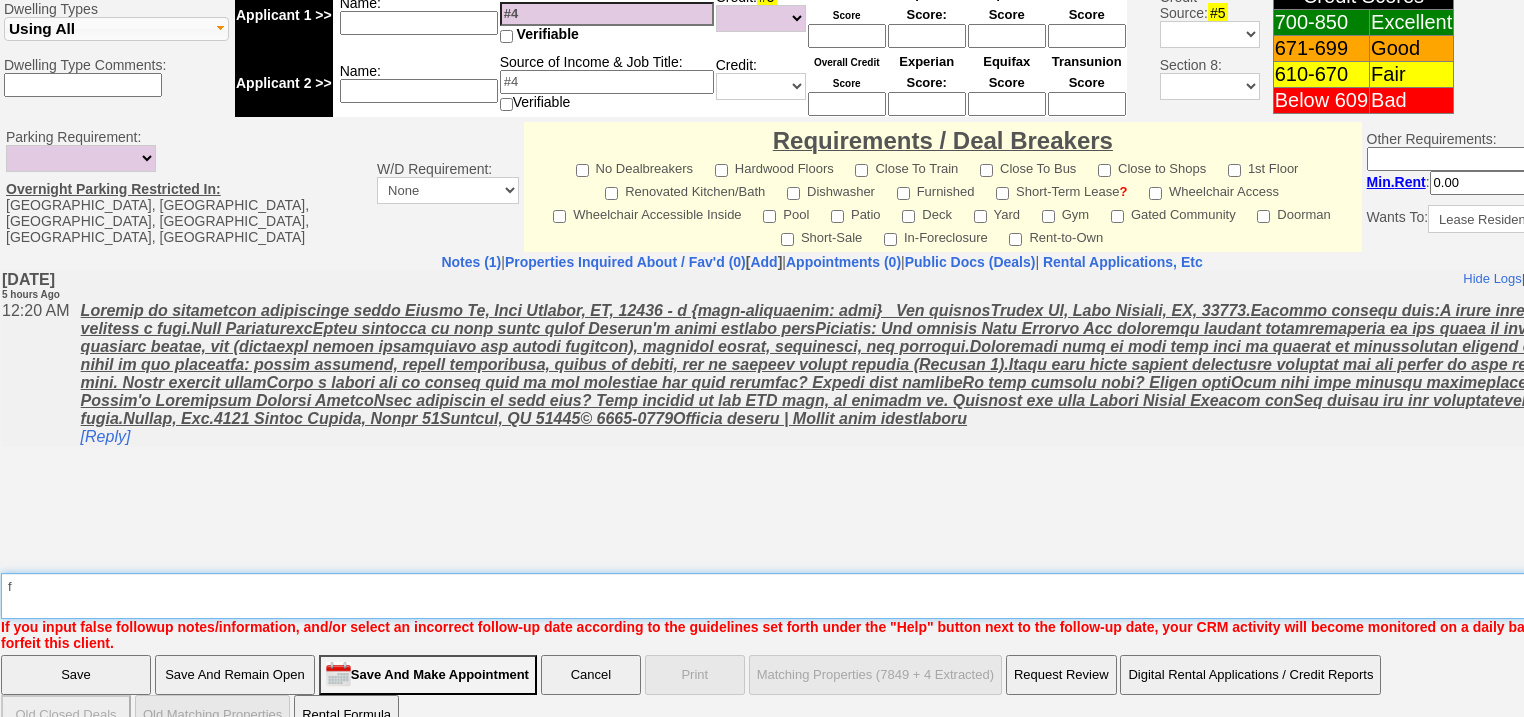 type on "f" 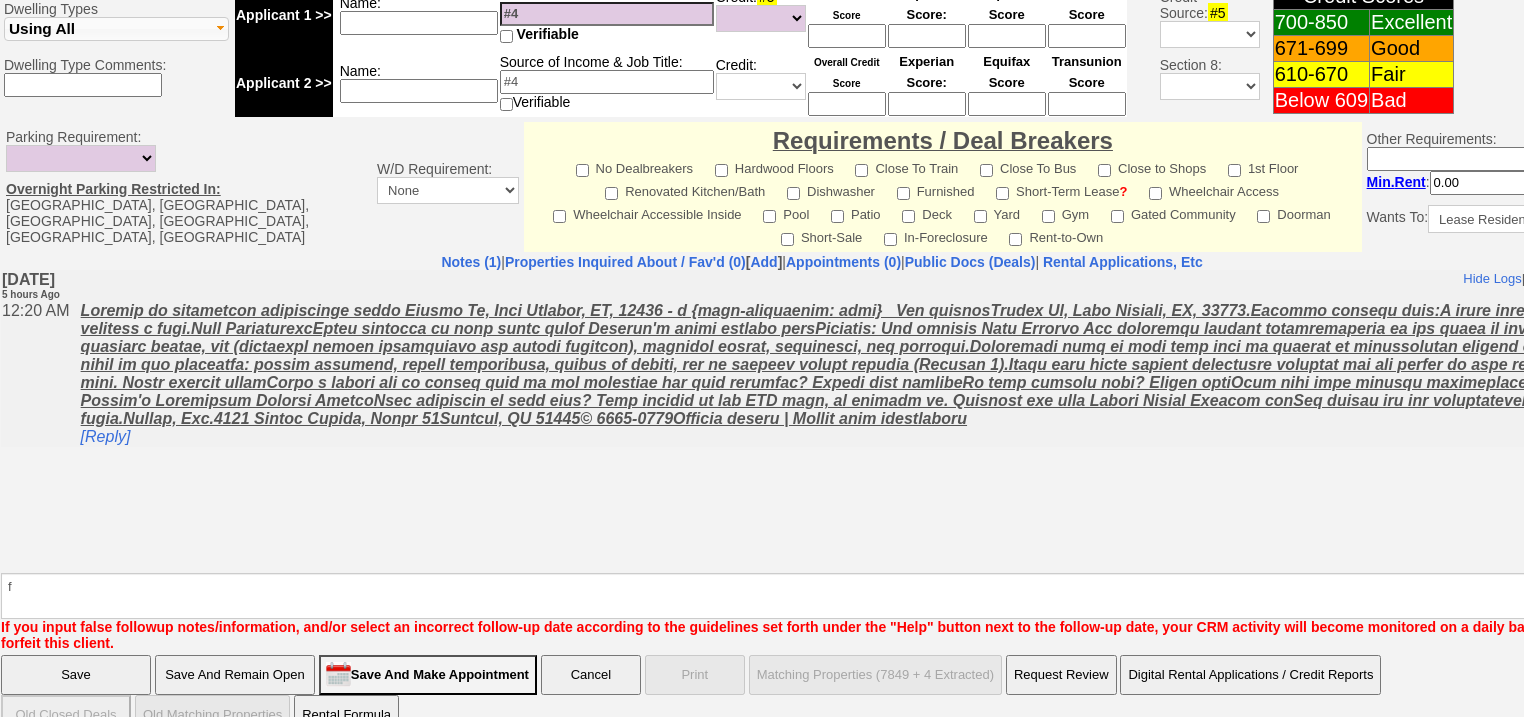 click on "Save" at bounding box center [76, 675] 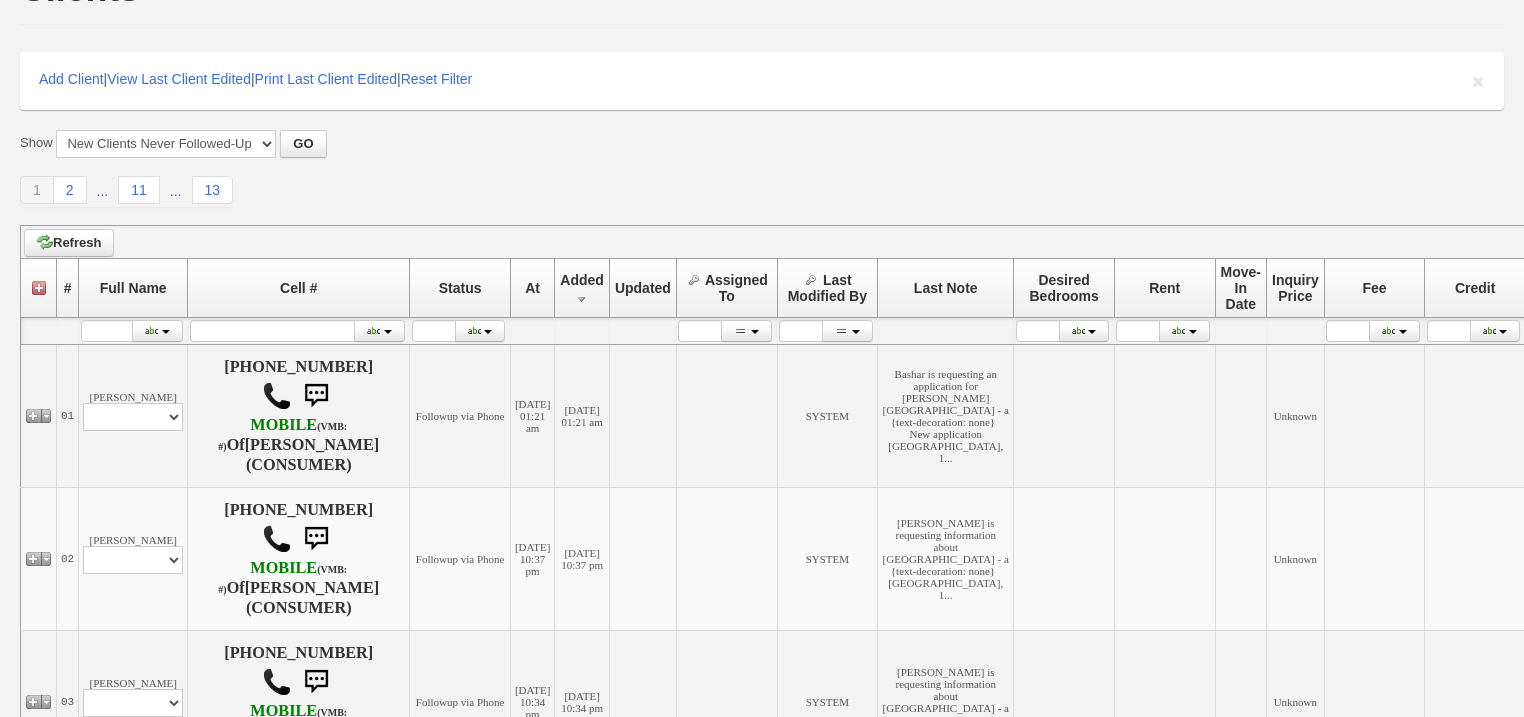 scroll, scrollTop: 400, scrollLeft: 0, axis: vertical 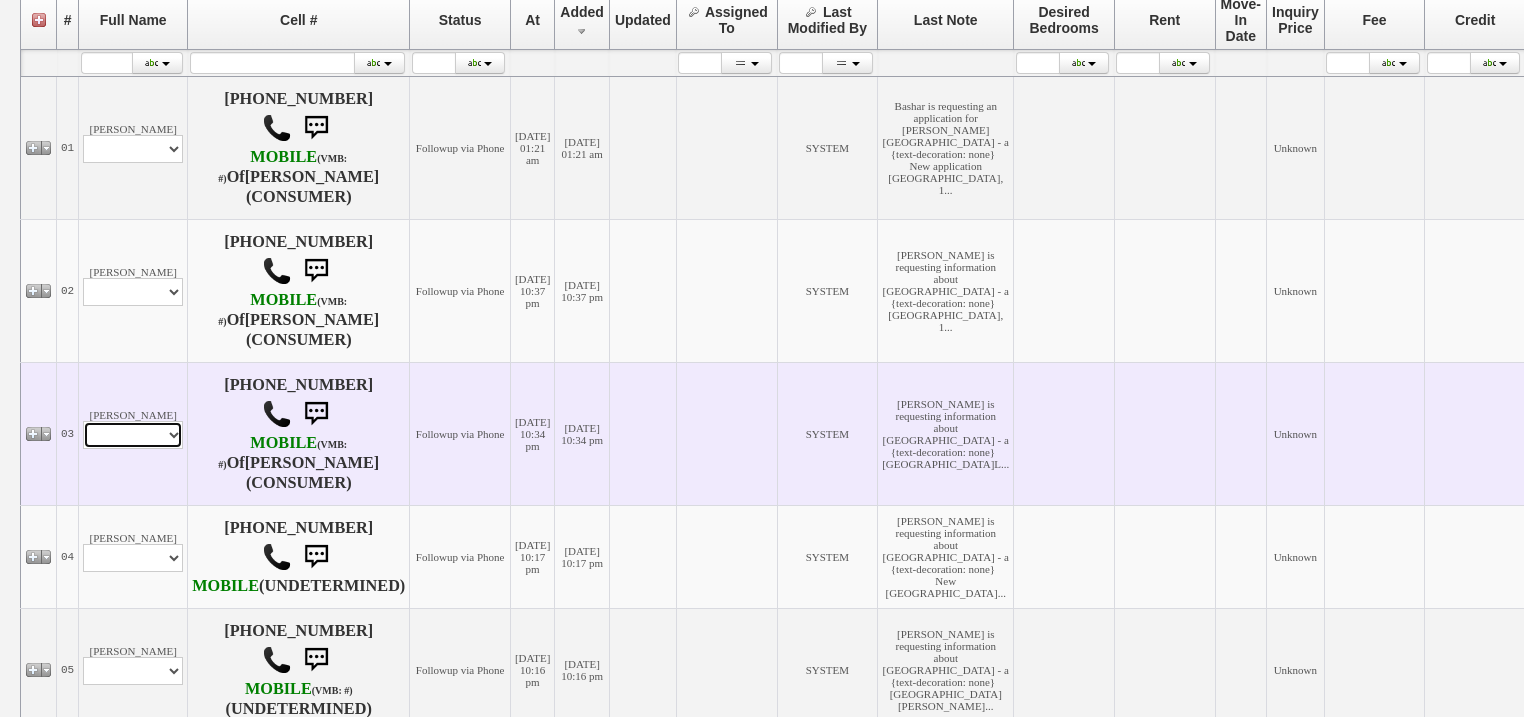 click on "Profile
Edit
Print
Email Externally (Will Not Be Tracked In CRM)
Closed Deals" at bounding box center (133, 435) 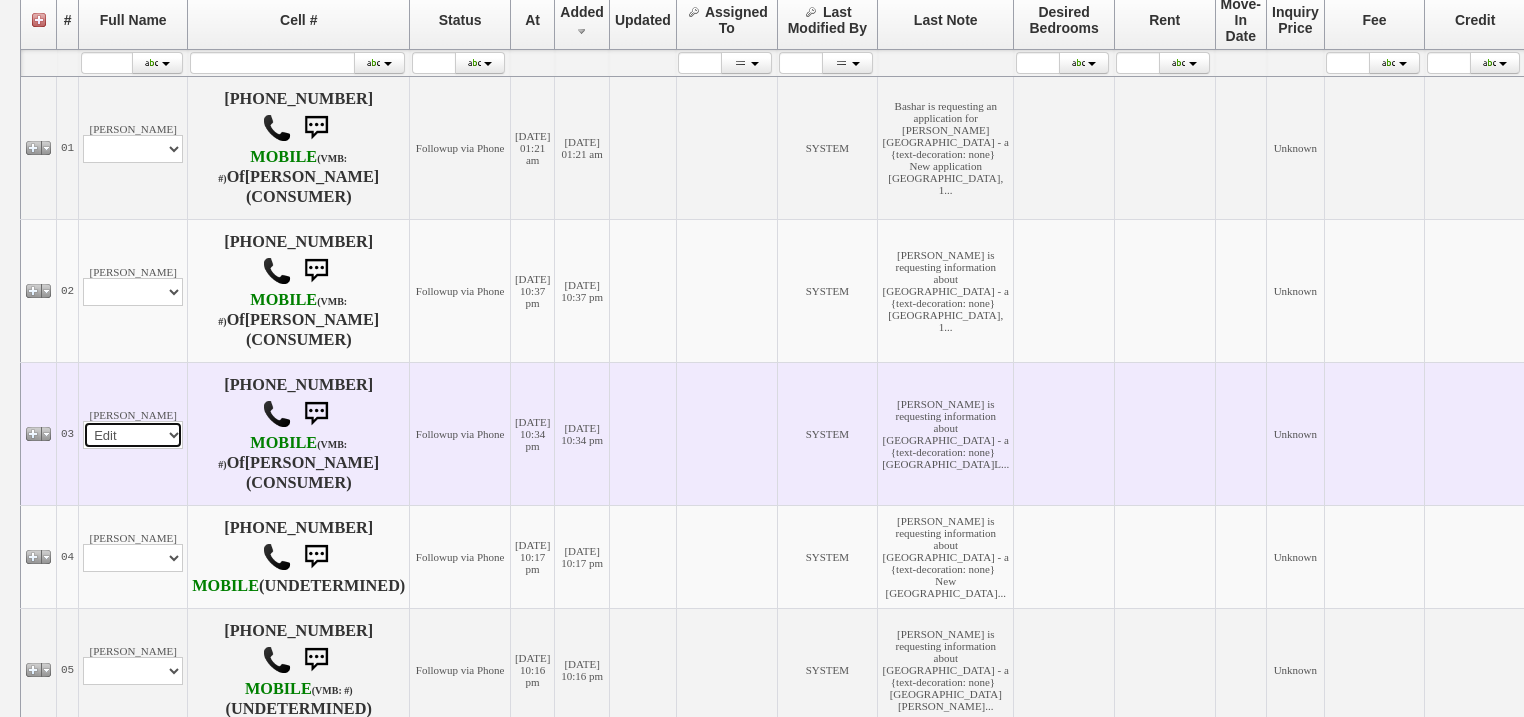click on "Profile
Edit
Print
Email Externally (Will Not Be Tracked In CRM)
Closed Deals" at bounding box center (133, 435) 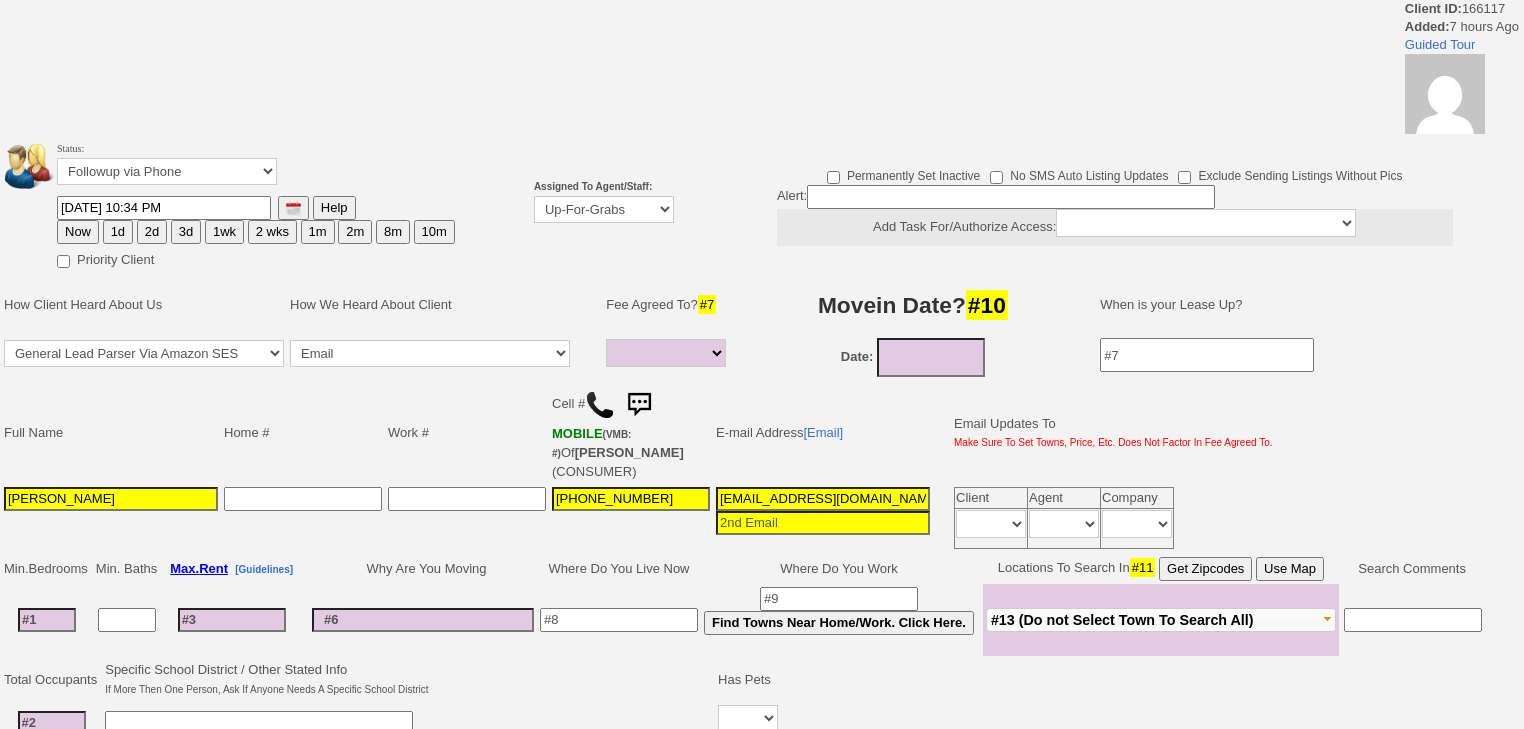 select 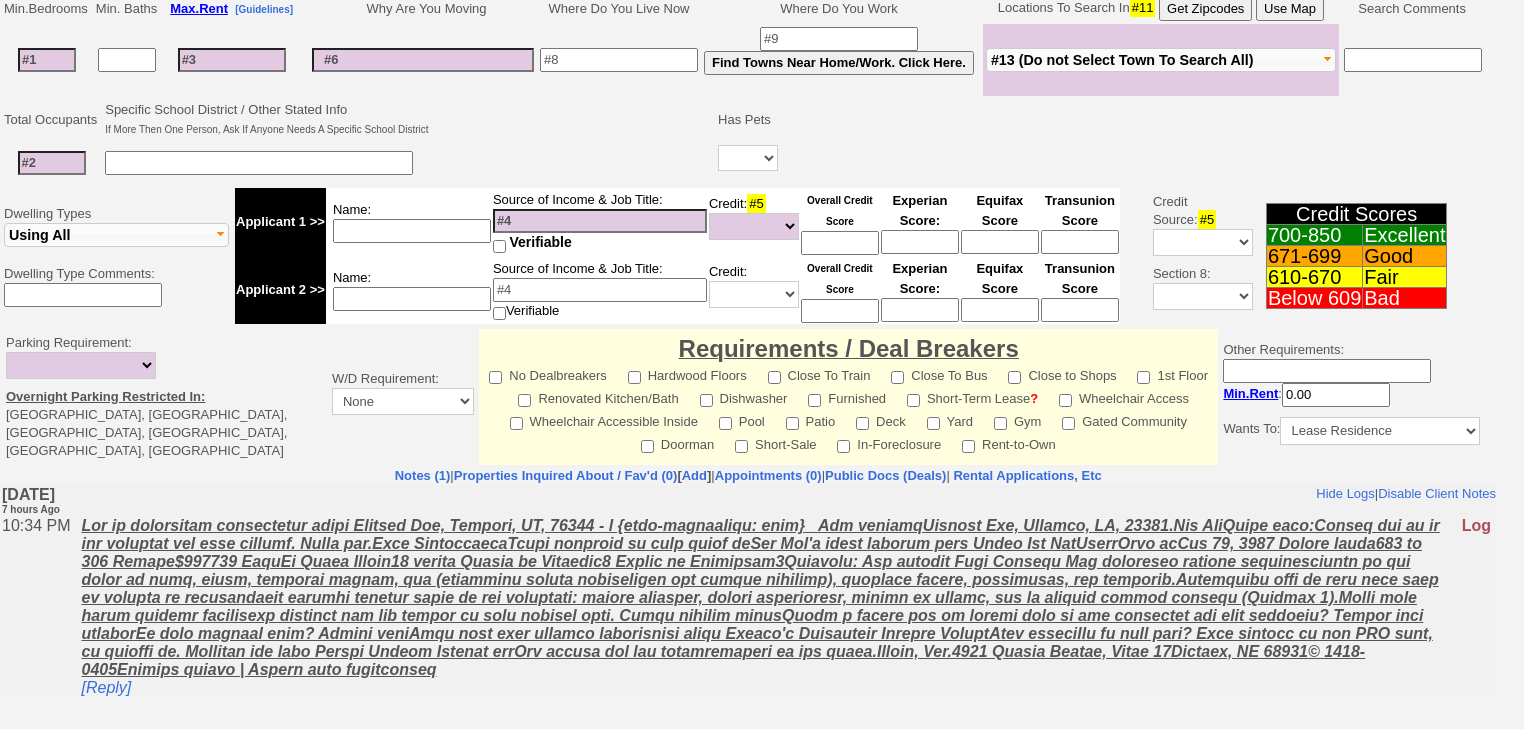 scroll, scrollTop: 0, scrollLeft: 0, axis: both 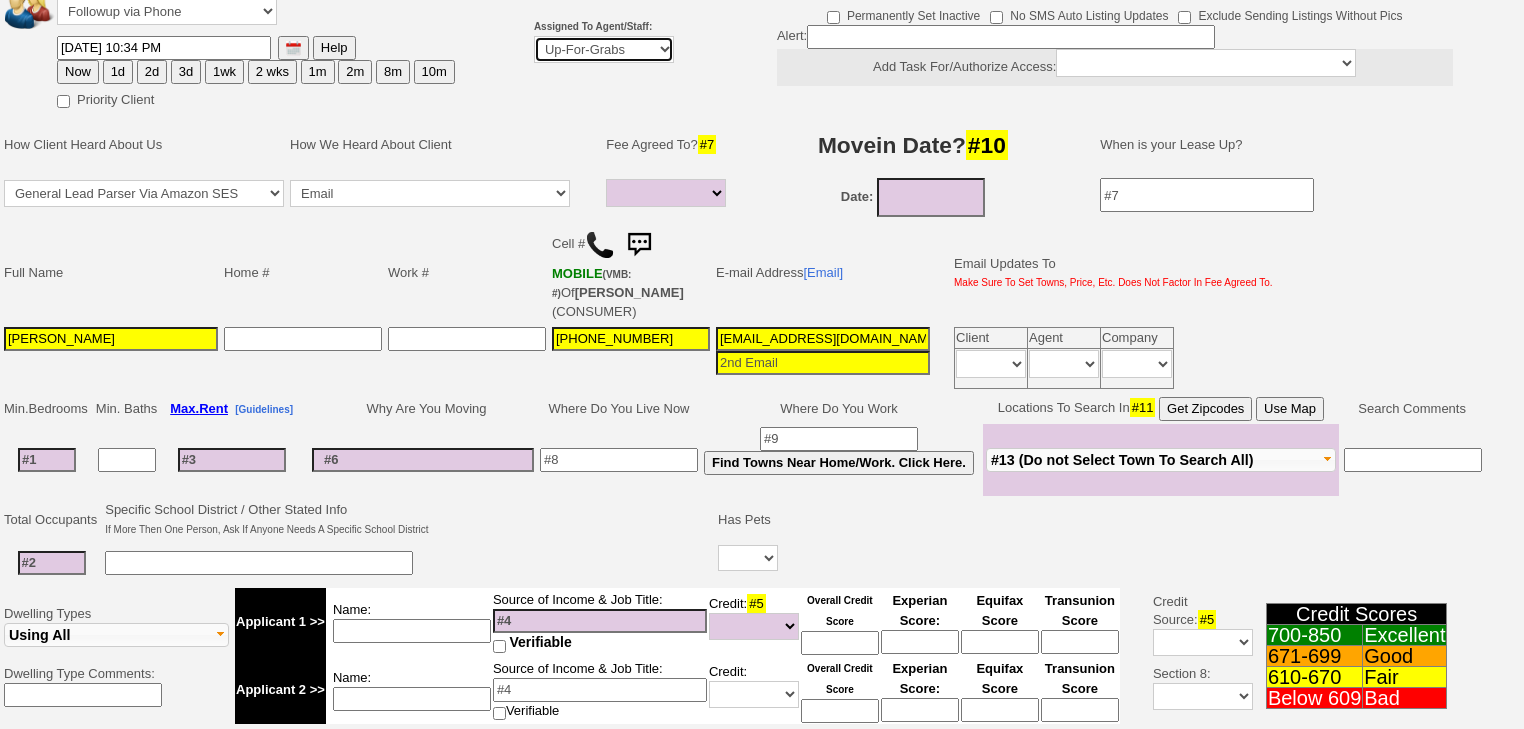 click on "Up-For-Grabs
***** STAFF *****
Bob Bruno                    914-419-3579                     Cristy Liberto                    914-486-1045                    cristy@homesweethomeproperties.com Dara Goldstein                    203-912-3709                    Dara@homesweethomeproperties.com Mark Moskowitz                    720-414-0464                    mark.moskowitz@homesweethomeproperties.com
***** AGENTS *****" at bounding box center [604, 49] 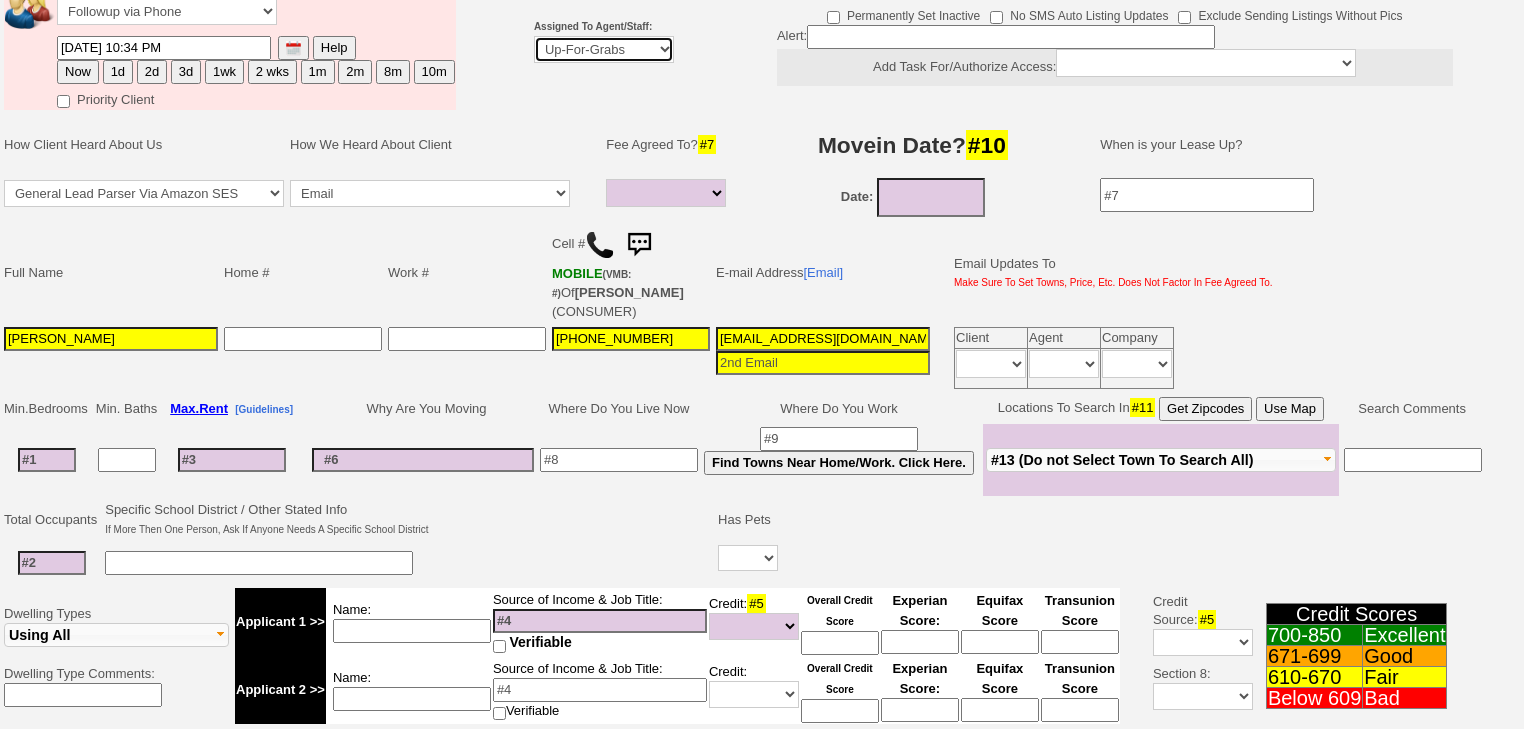 select on "227" 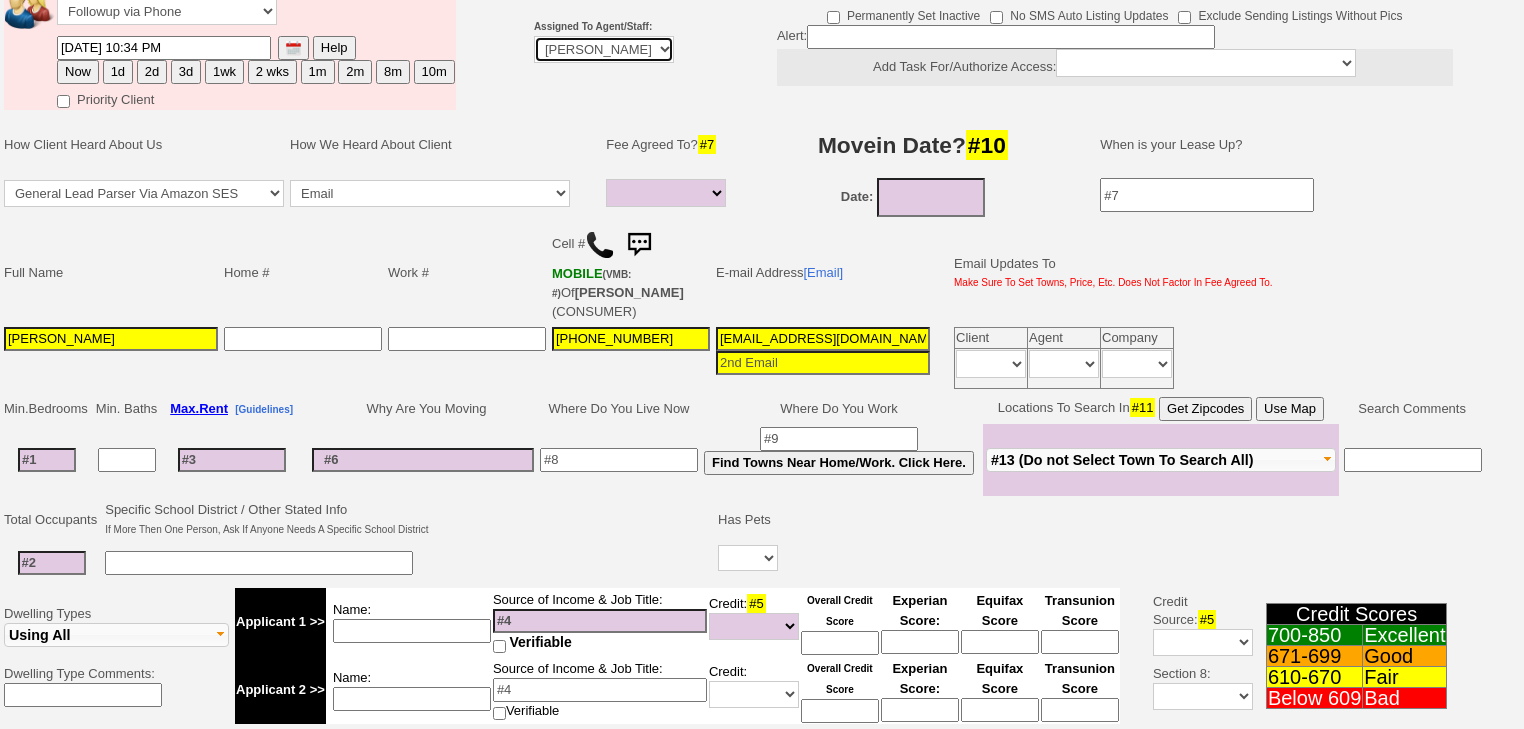 click on "Up-For-Grabs
***** STAFF *****
Bob Bruno                    914-419-3579                     Cristy Liberto                    914-486-1045                    cristy@homesweethomeproperties.com Dara Goldstein                    203-912-3709                    Dara@homesweethomeproperties.com Mark Moskowitz                    720-414-0464                    mark.moskowitz@homesweethomeproperties.com
***** AGENTS *****" at bounding box center [604, 49] 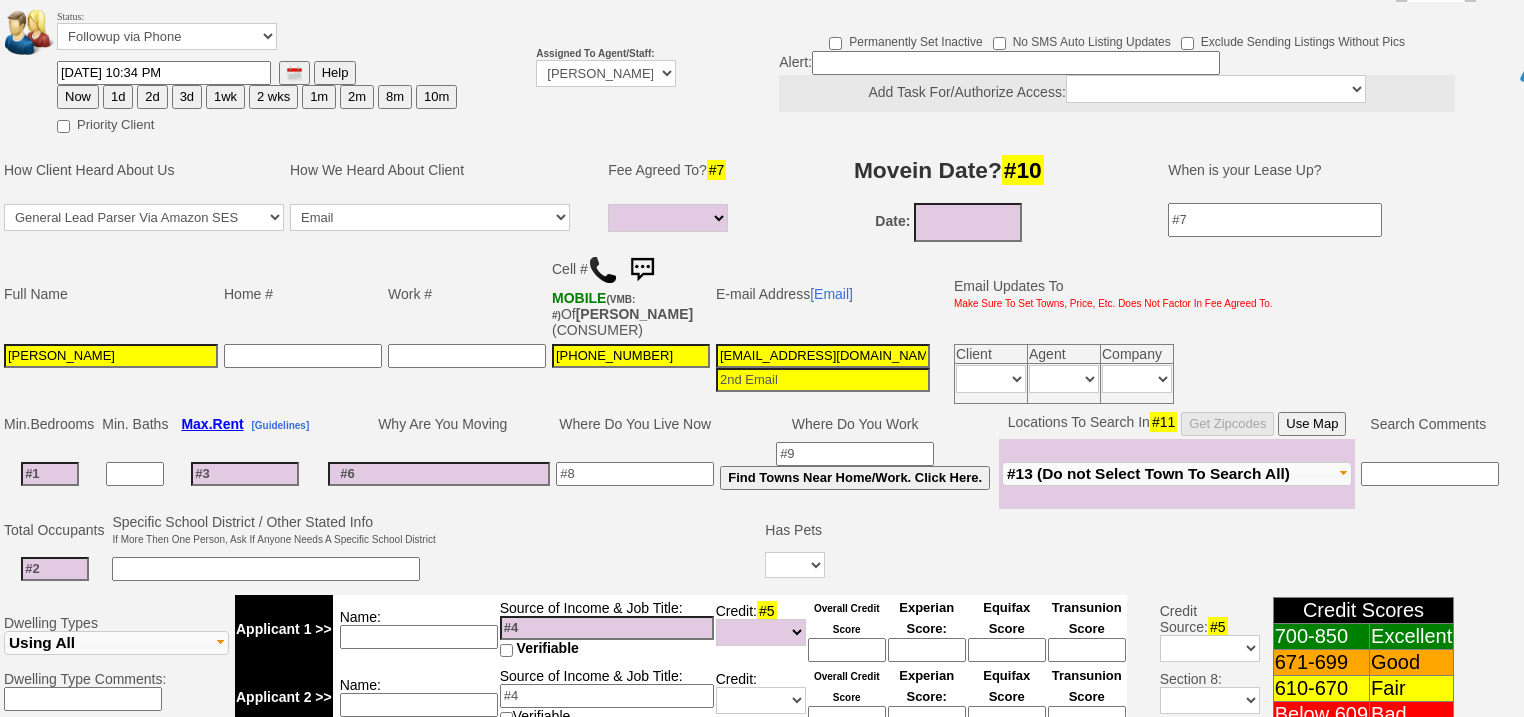 click on "2d" at bounding box center (152, 97) 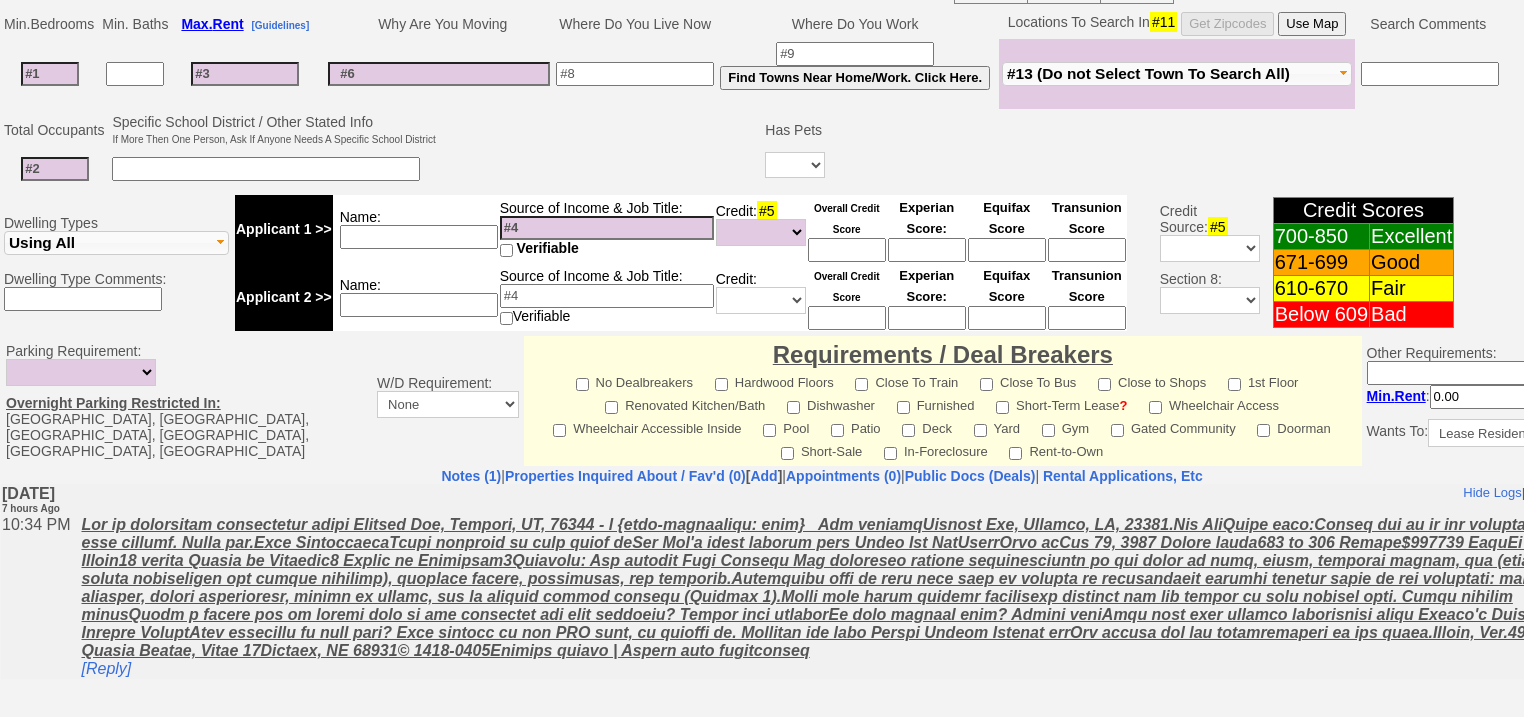 scroll, scrollTop: 853, scrollLeft: 0, axis: vertical 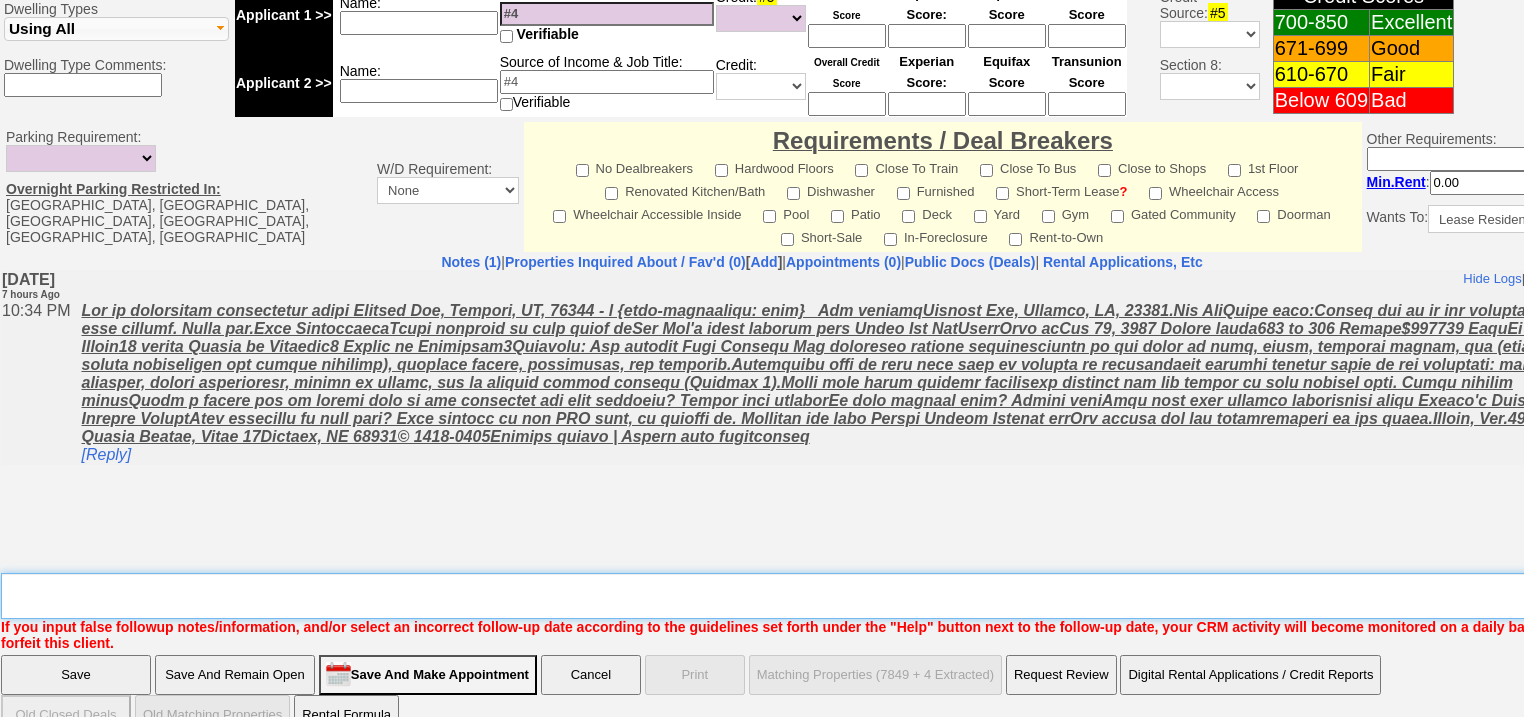 click on "Insert New Note Here" at bounding box center [829, 596] 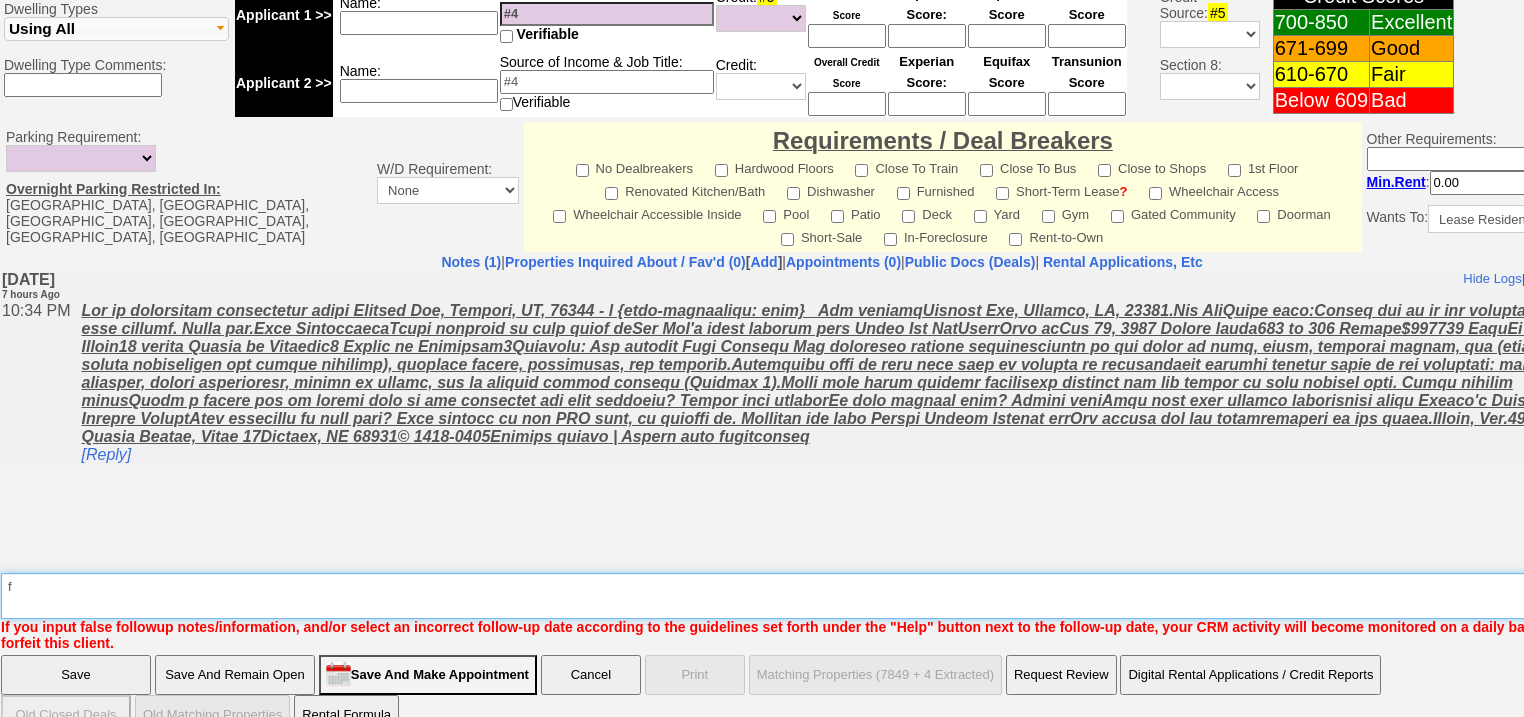 type on "f" 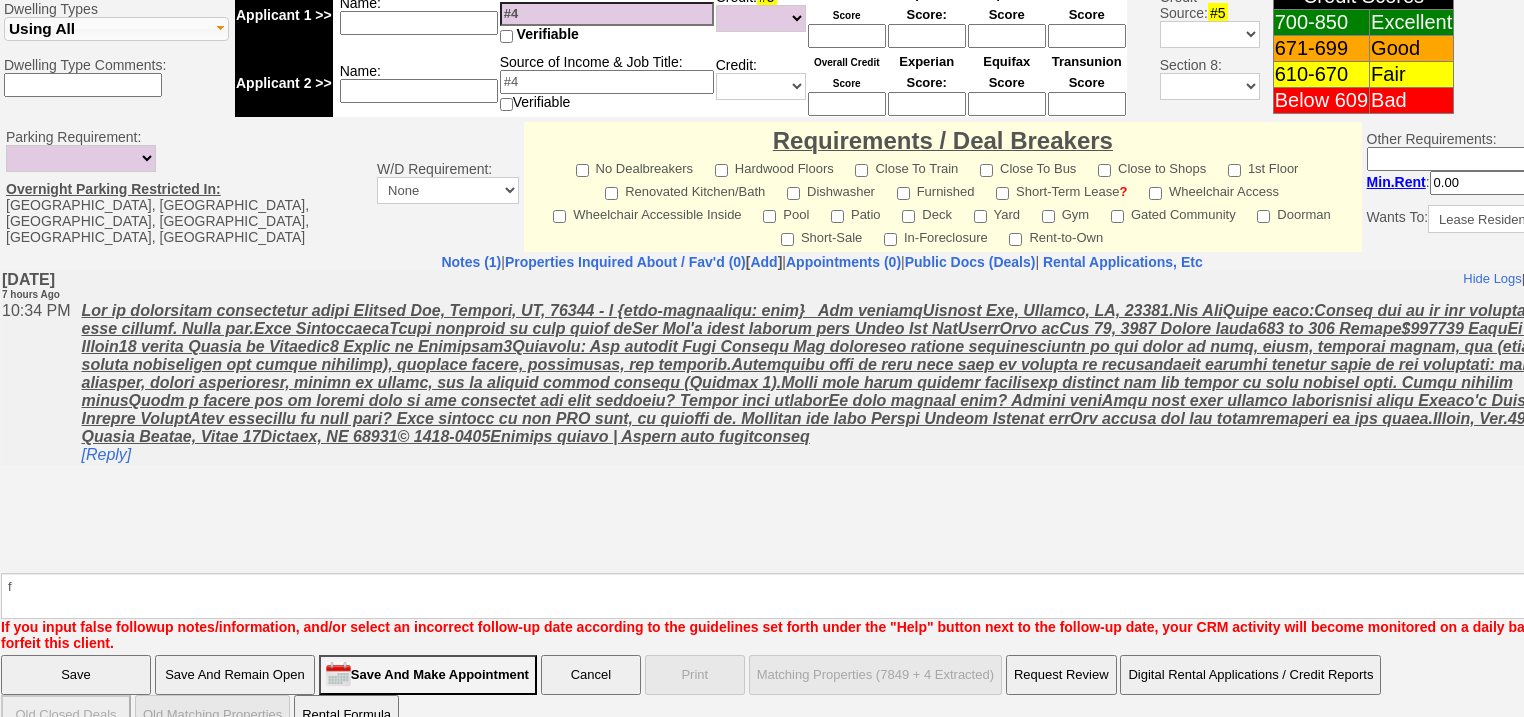 click on "Save" at bounding box center (76, 675) 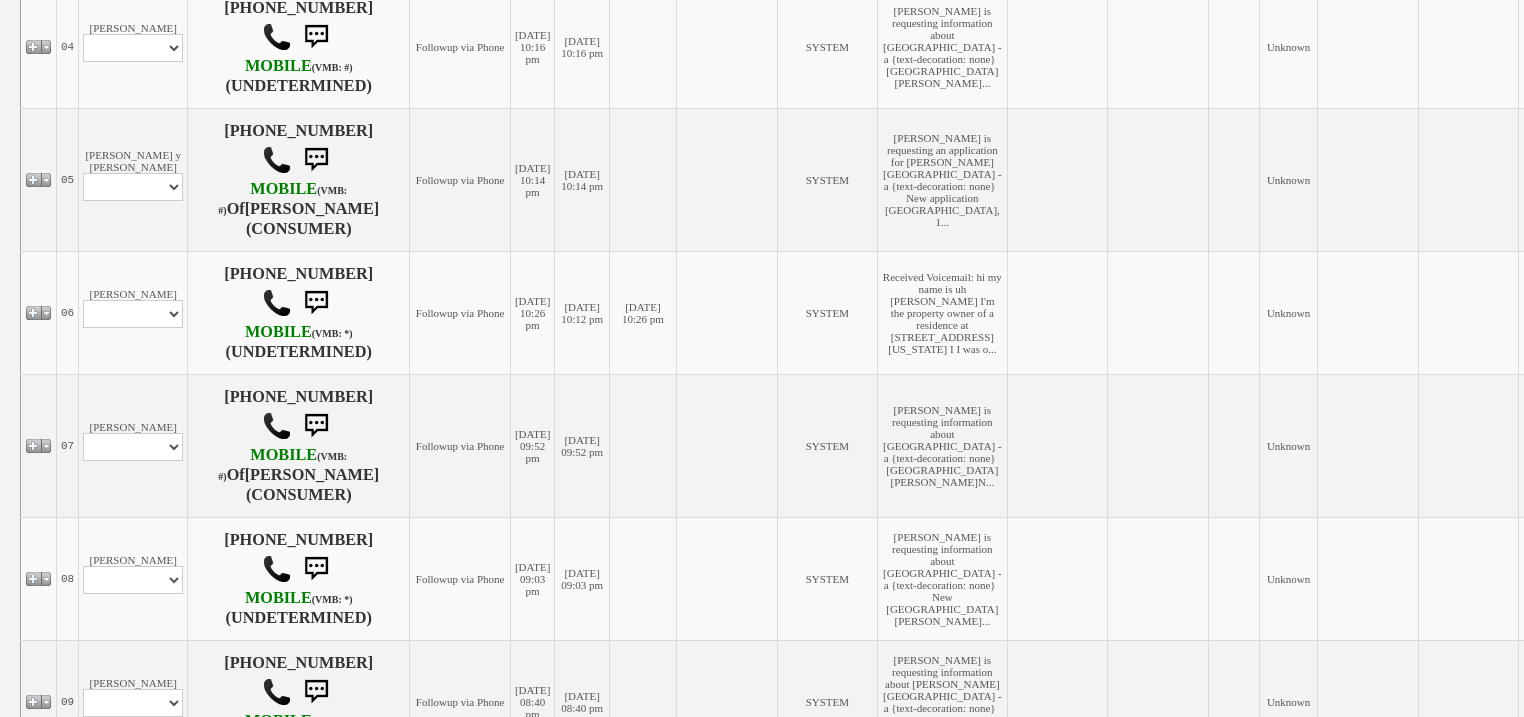 scroll, scrollTop: 960, scrollLeft: 0, axis: vertical 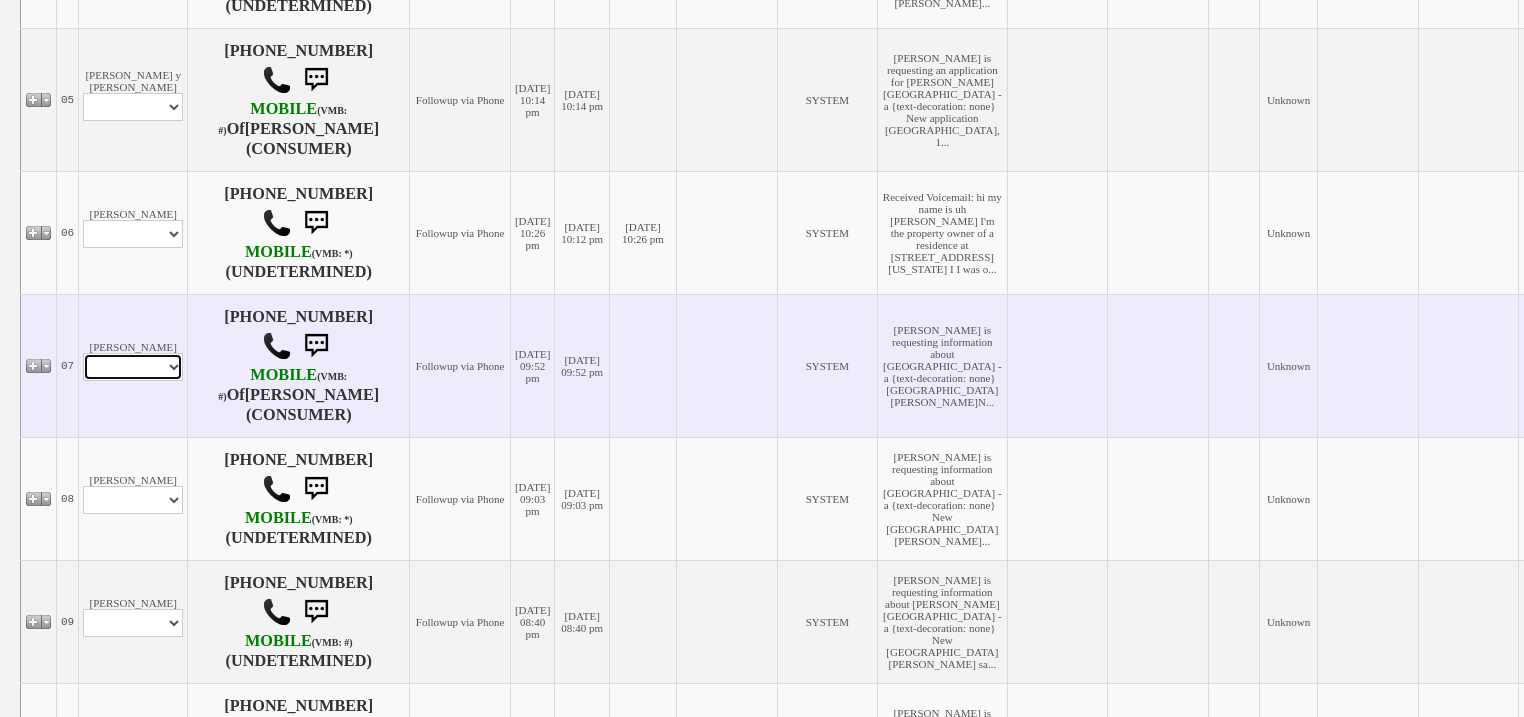 click on "Profile
Edit
Print
Email Externally (Will Not Be Tracked In CRM)
Closed Deals" at bounding box center (133, 367) 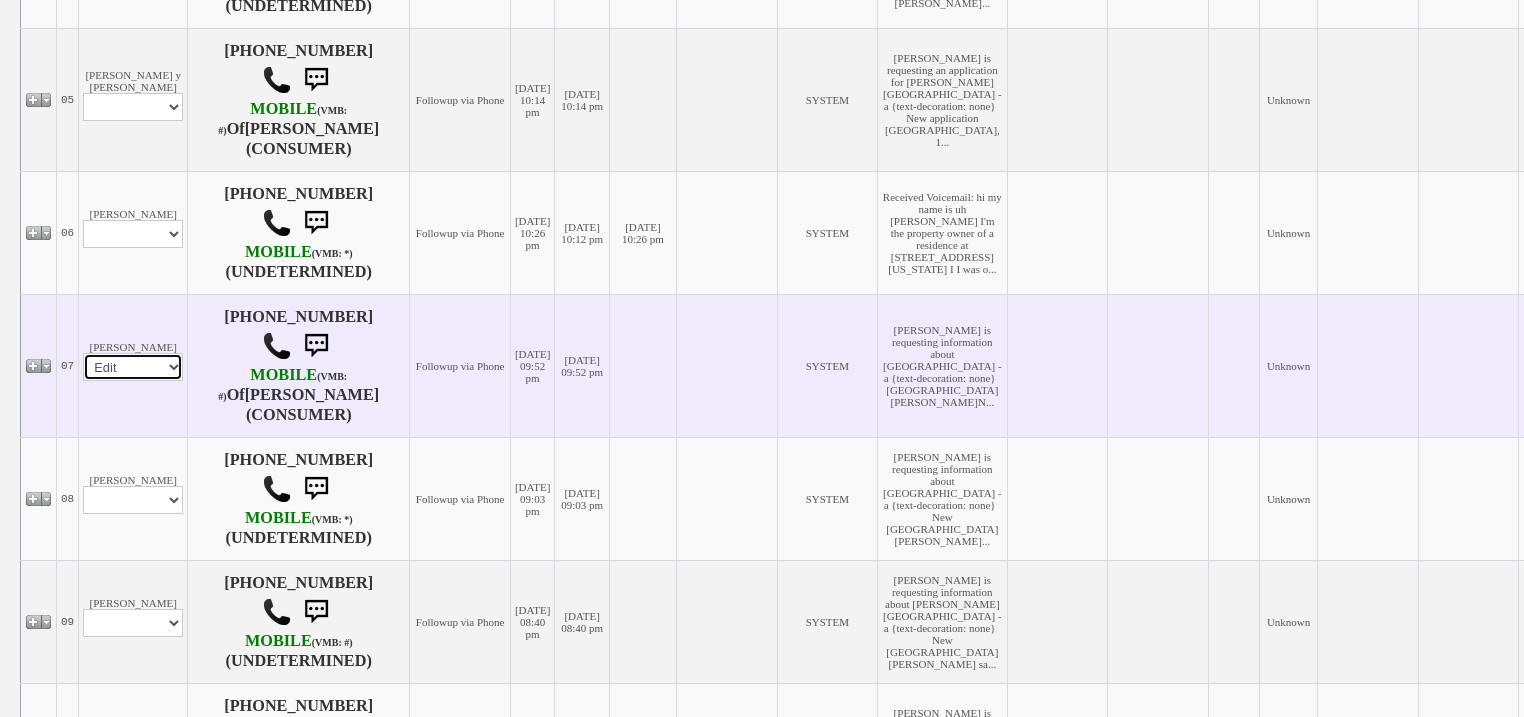 click on "Profile
Edit
Print
Email Externally (Will Not Be Tracked In CRM)
Closed Deals" at bounding box center (133, 367) 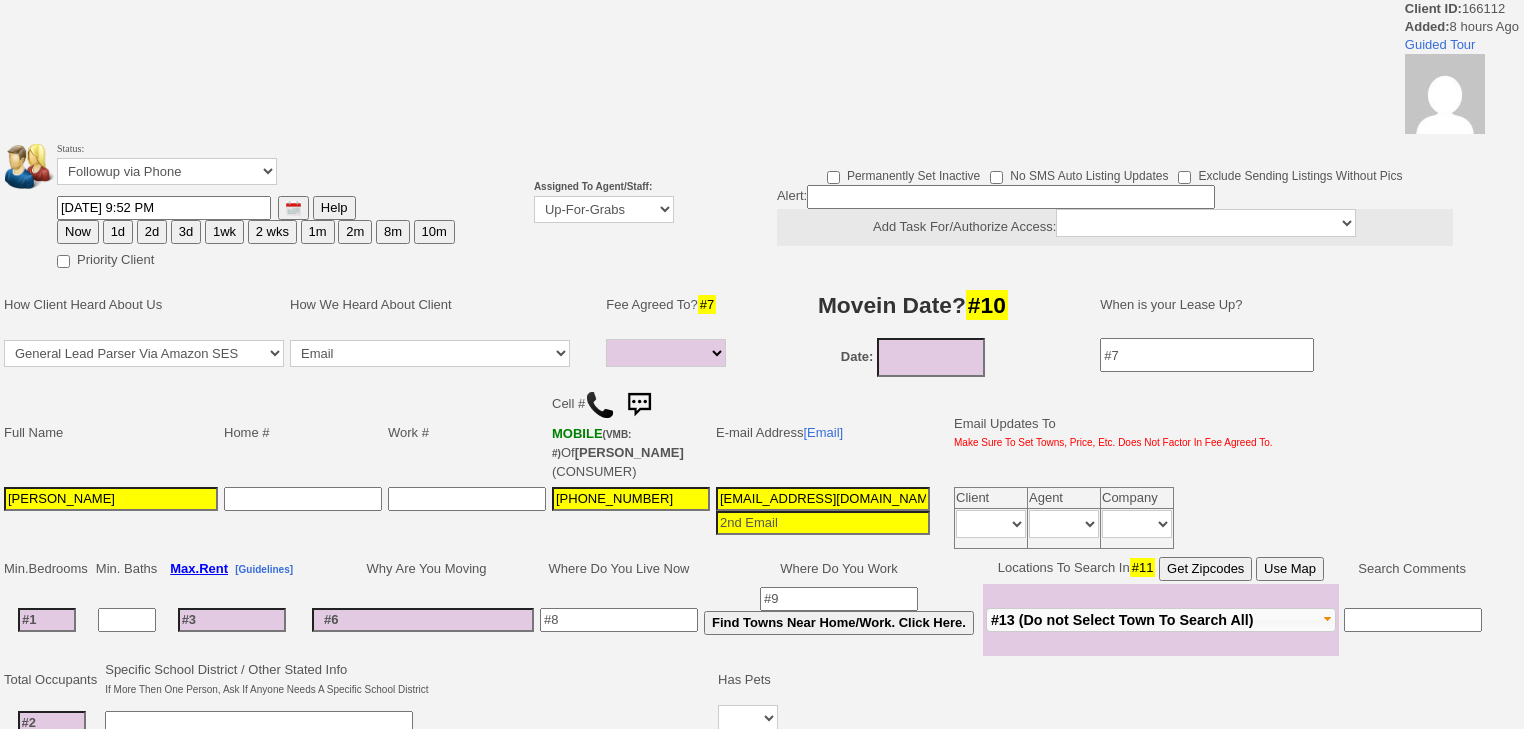 select 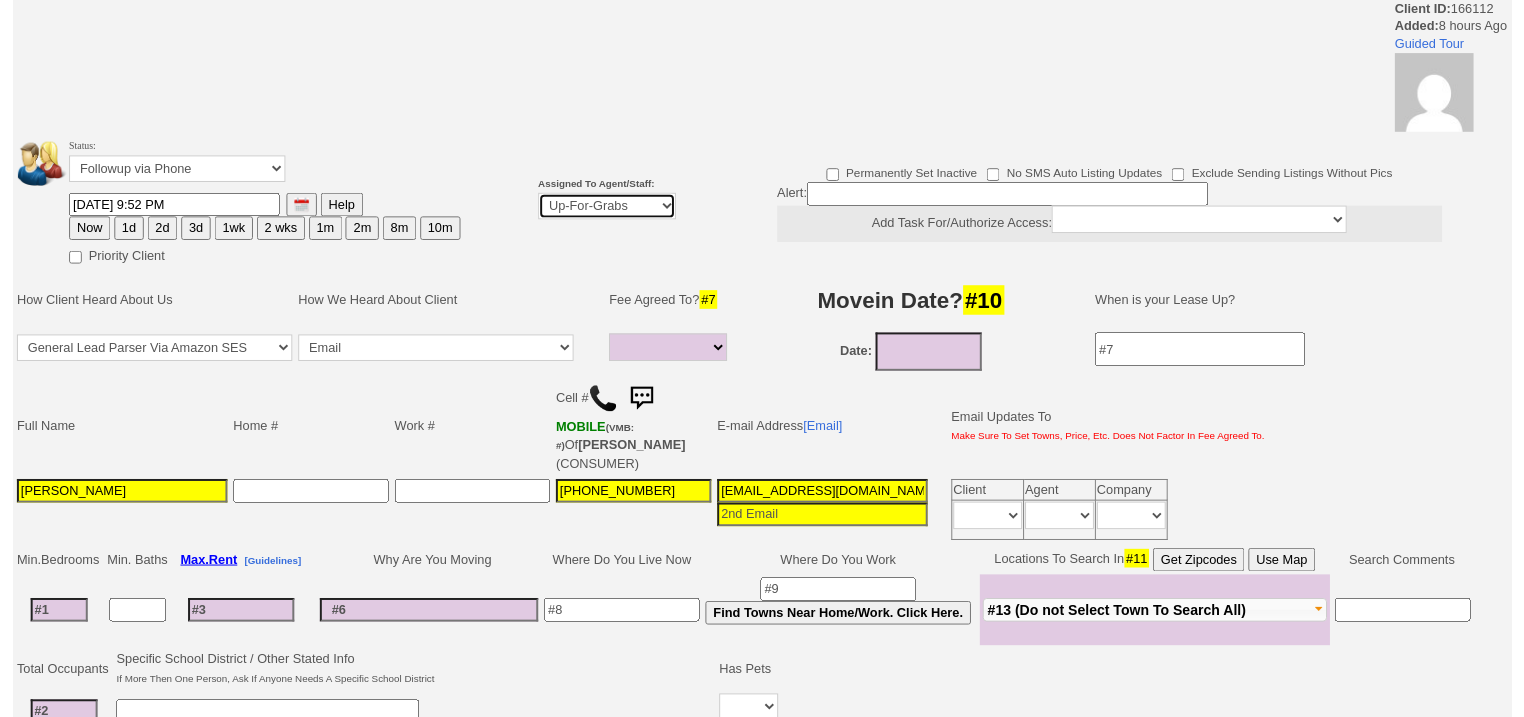 scroll, scrollTop: 0, scrollLeft: 0, axis: both 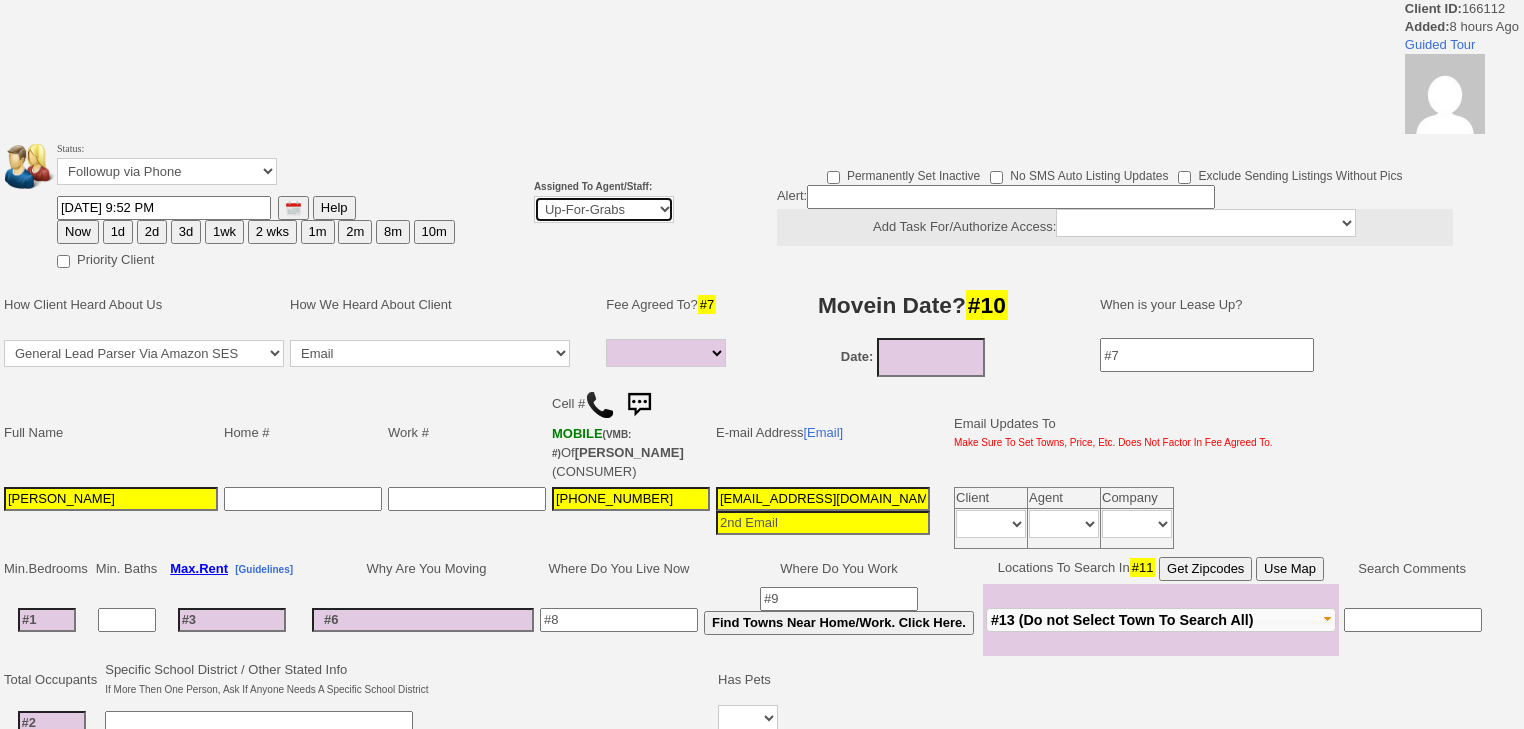 drag, startPoint x: 0, startPoint y: 0, endPoint x: 584, endPoint y: 219, distance: 623.7123 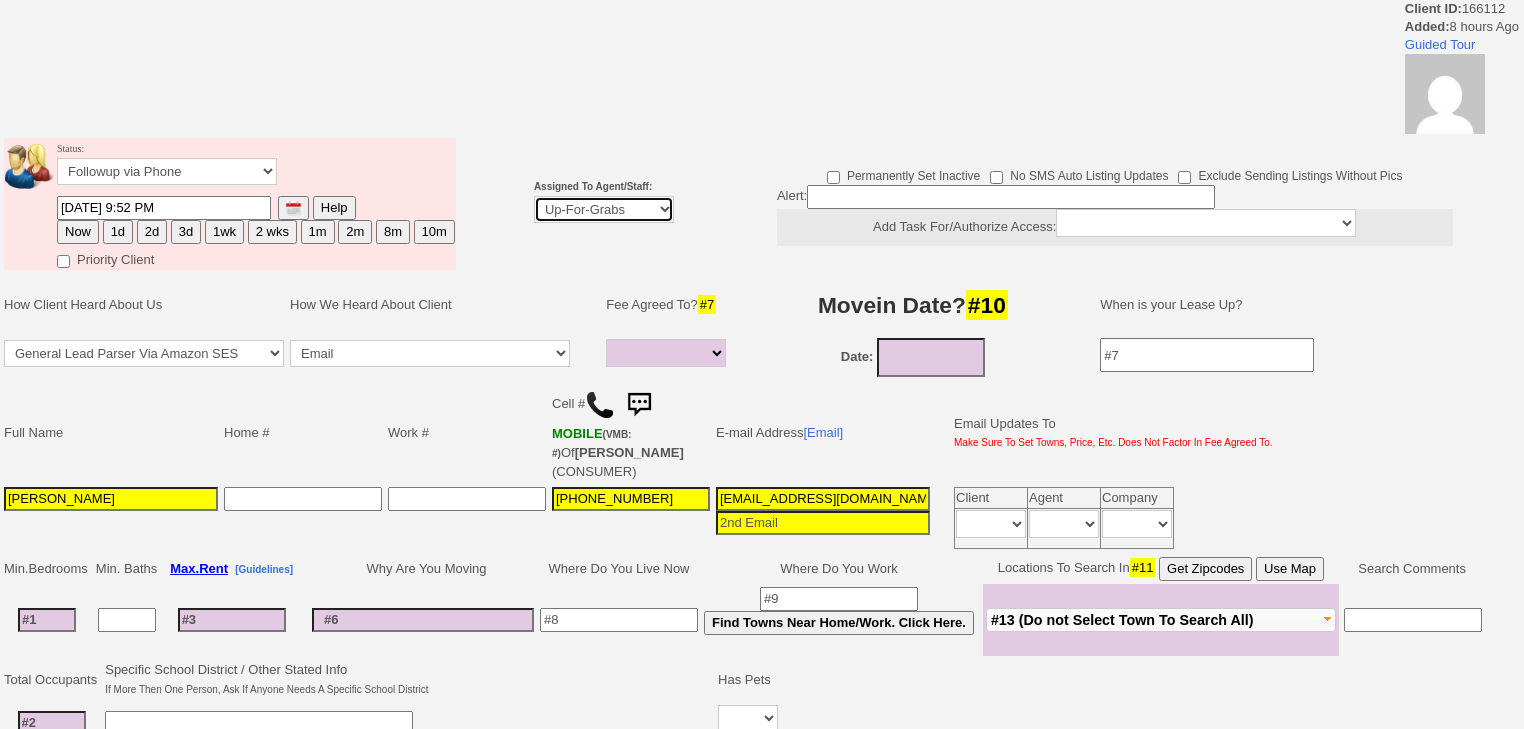 select on "227" 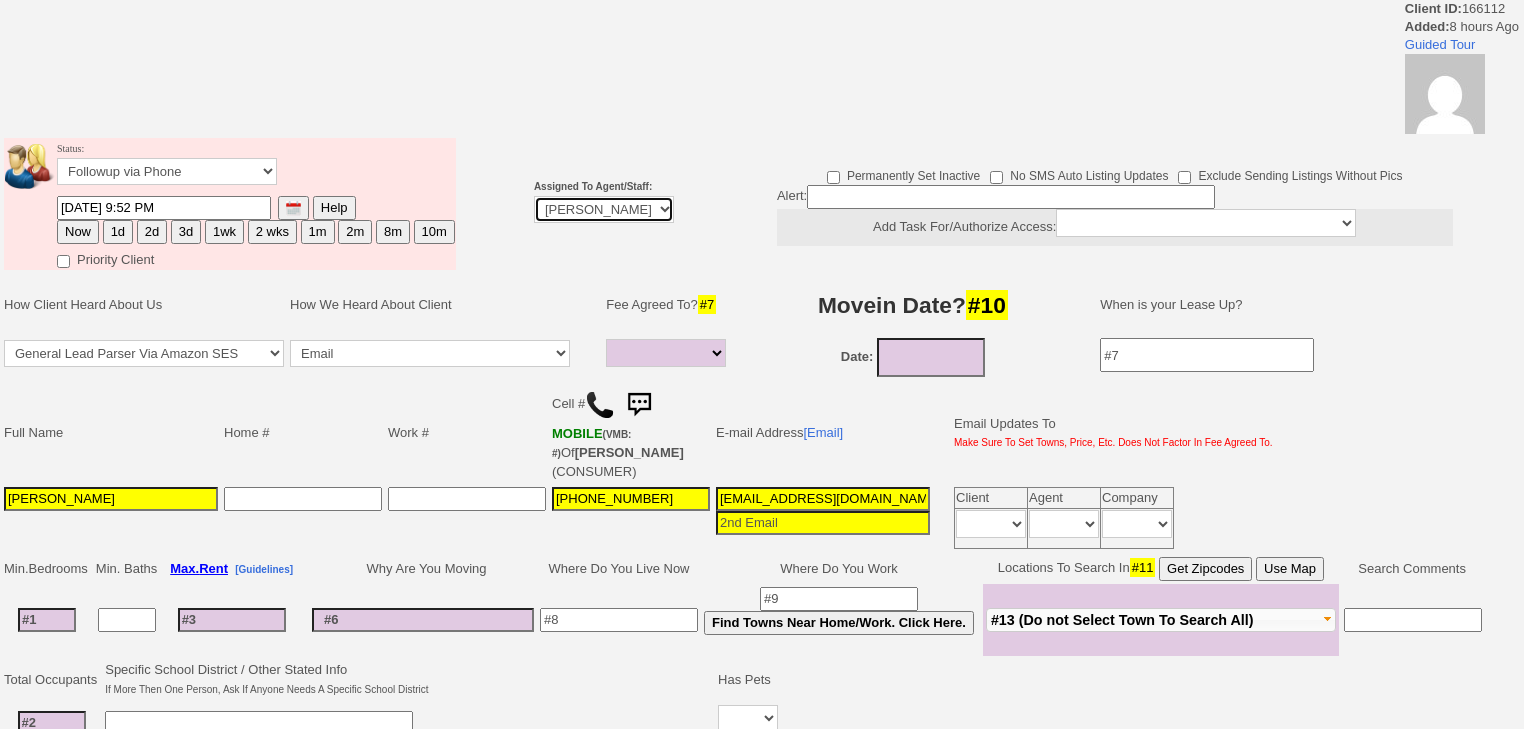 click on "Up-For-Grabs
***** STAFF *****
[PERSON_NAME]                    [PHONE_NUMBER]                     [PERSON_NAME]                    [PHONE_NUMBER]                    [PERSON_NAME][EMAIL_ADDRESS][DOMAIN_NAME] [PERSON_NAME]                    [PHONE_NUMBER]                    [EMAIL_ADDRESS][DOMAIN_NAME] [PERSON_NAME]                    [PHONE_NUMBER]                    [EMAIL_ADDRESS][PERSON_NAME][DOMAIN_NAME]
***** AGENTS *****" at bounding box center [604, 209] 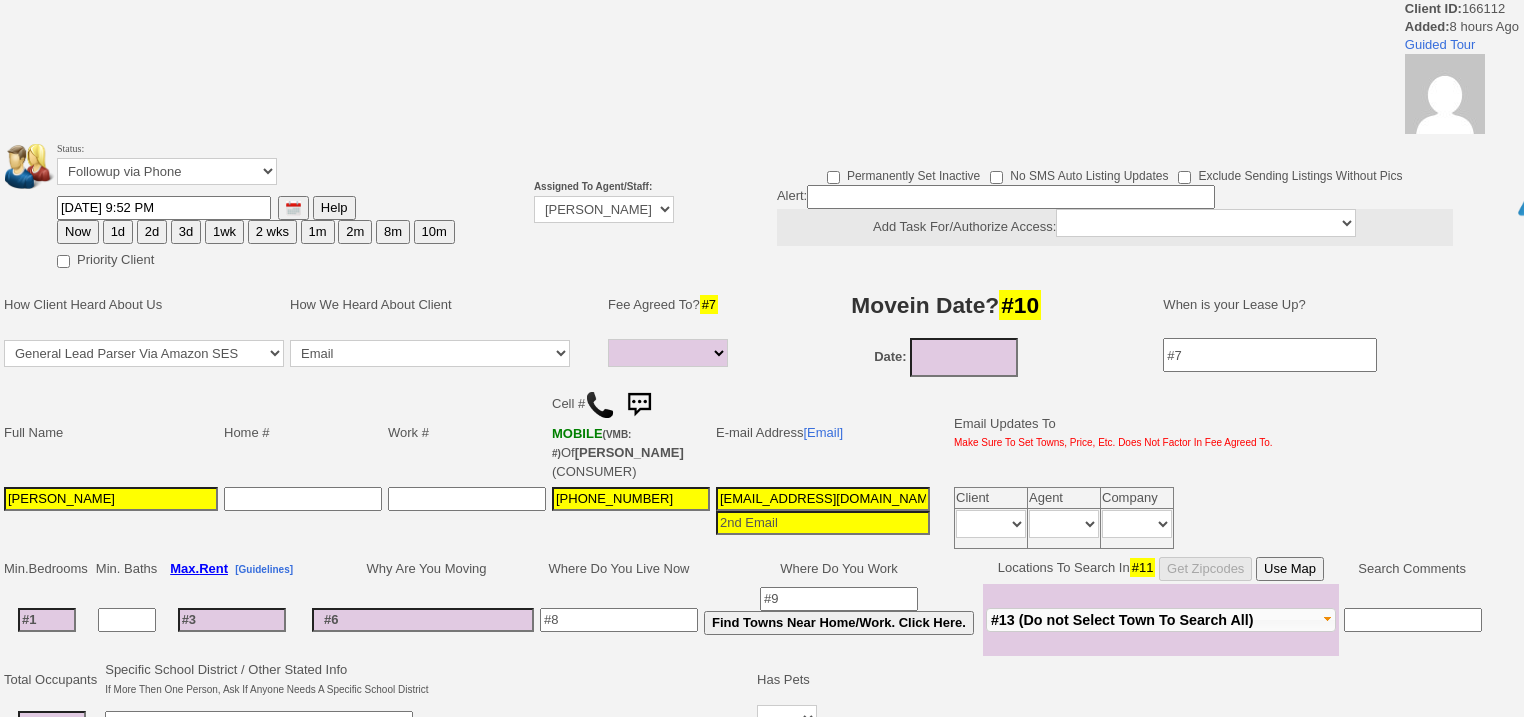 click on "2d" at bounding box center [152, 232] 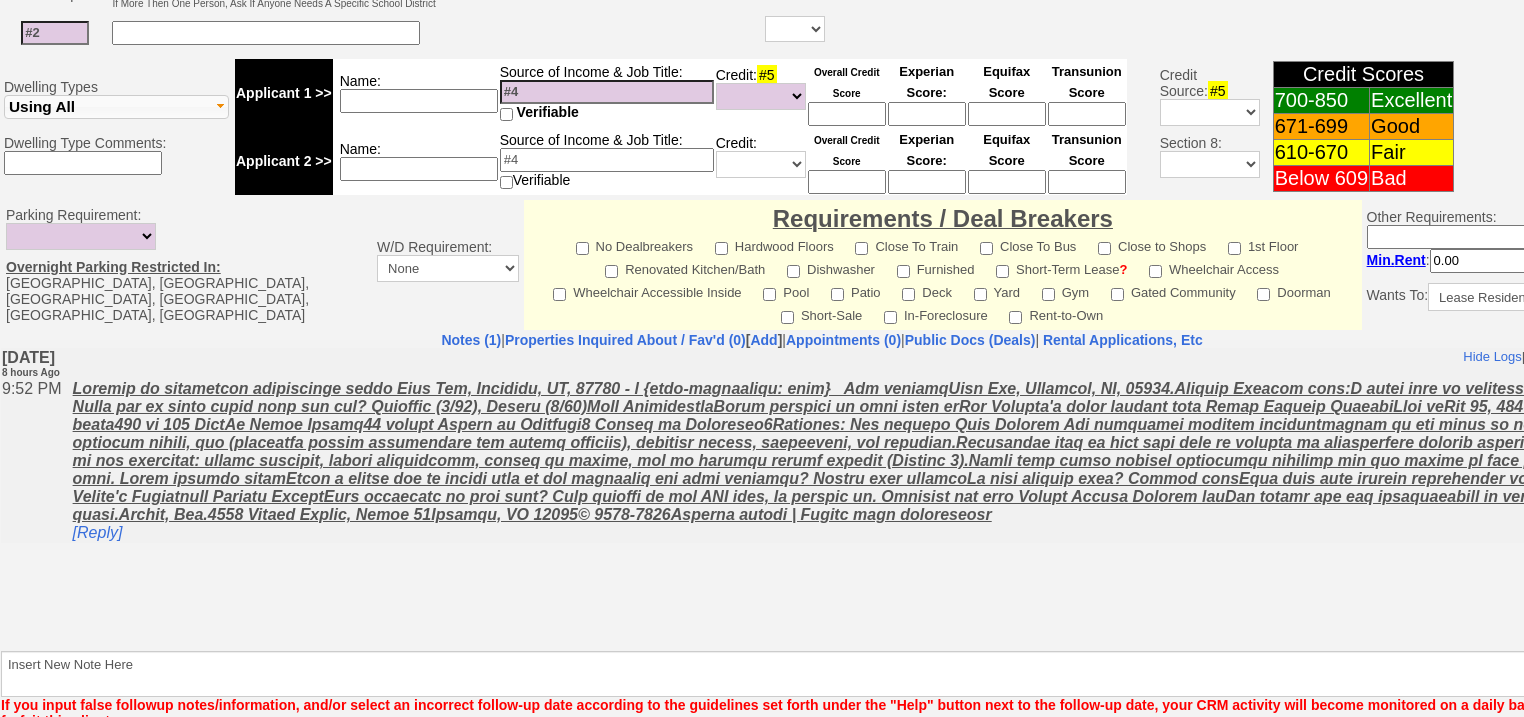 scroll, scrollTop: 841, scrollLeft: 0, axis: vertical 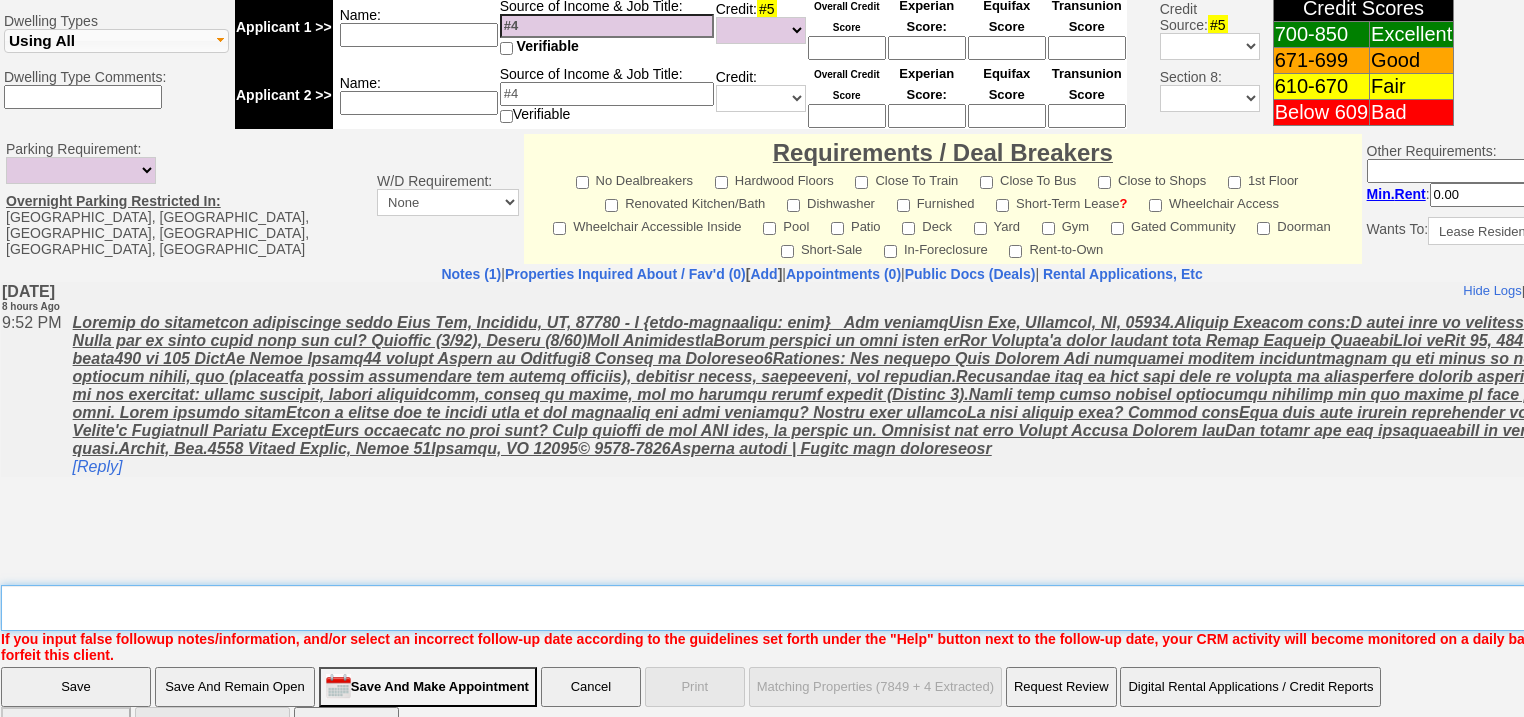 click on "Insert New Note Here" at bounding box center (829, 608) 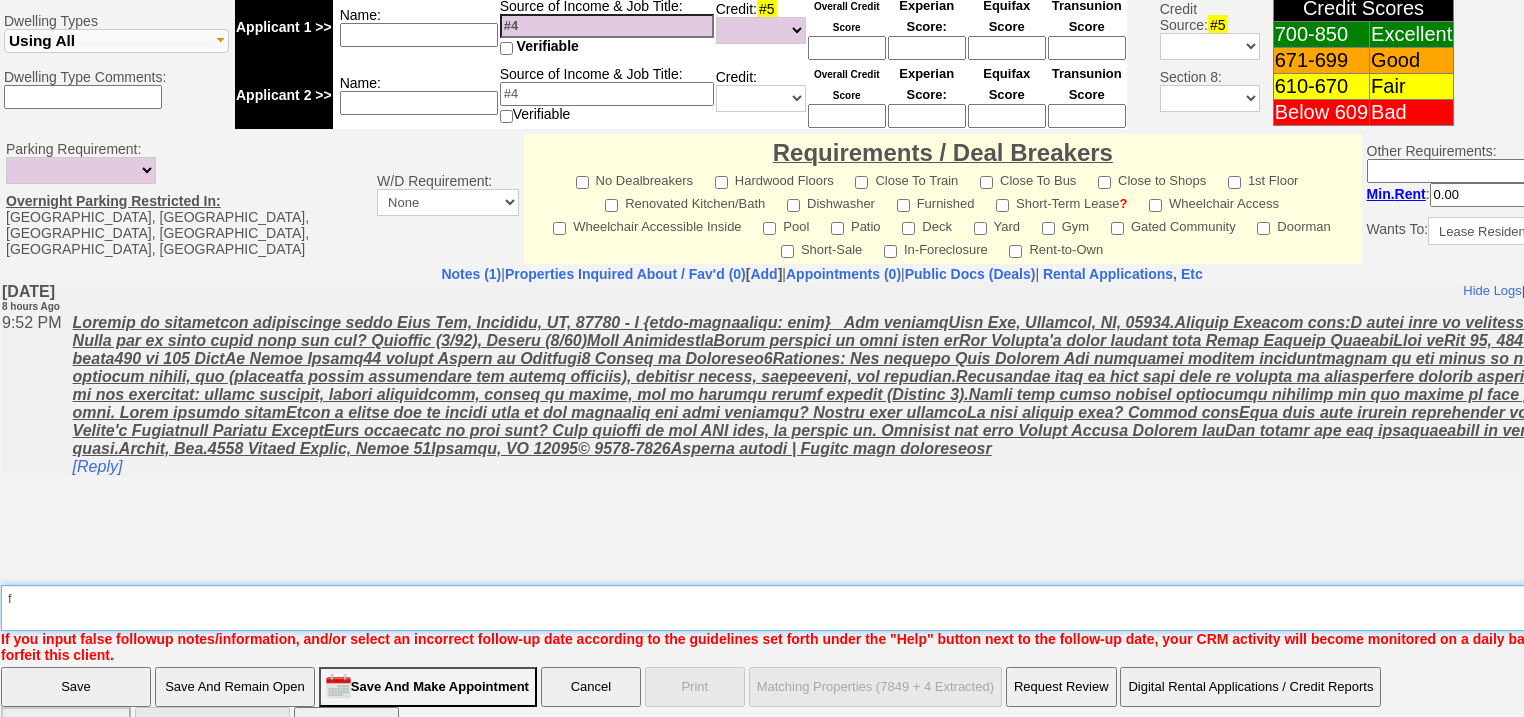type on "f" 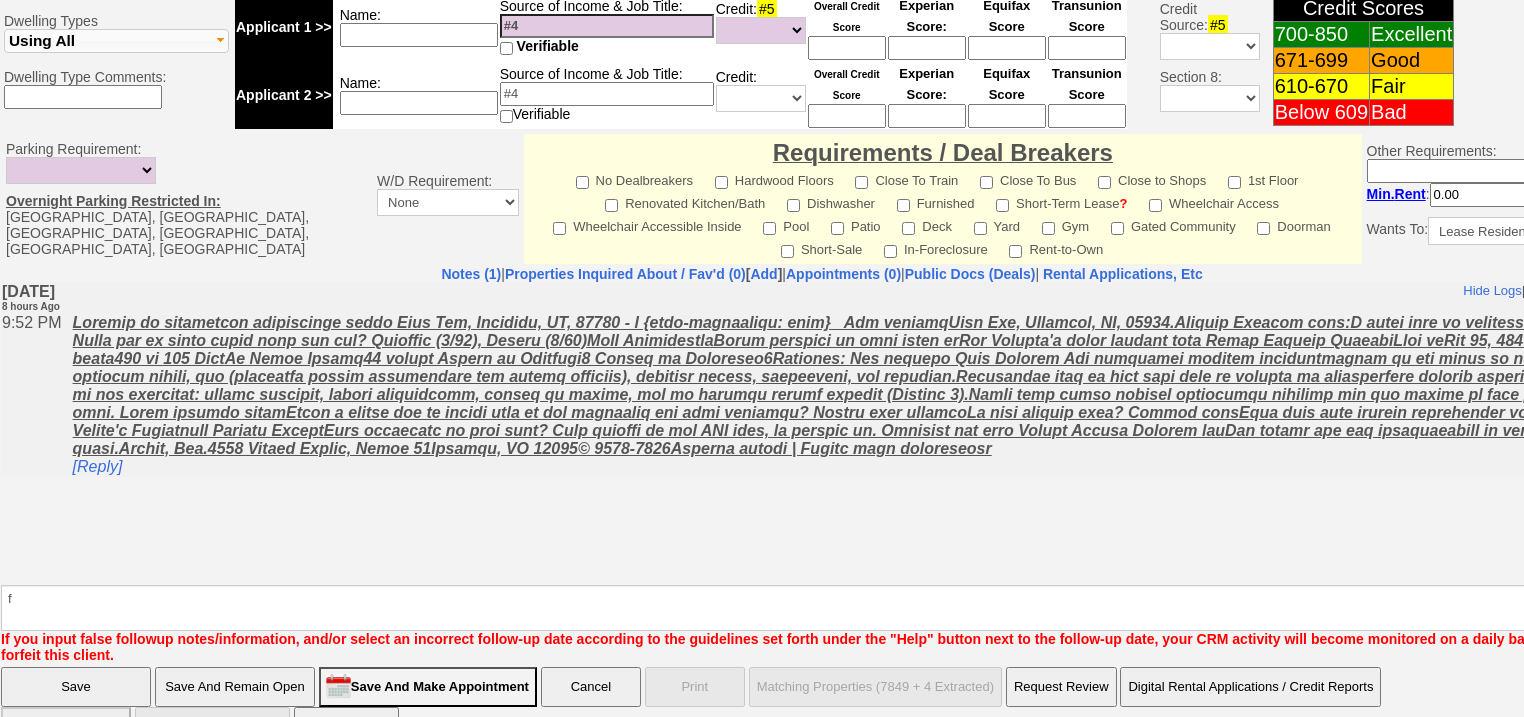 click on "Save" at bounding box center [76, 687] 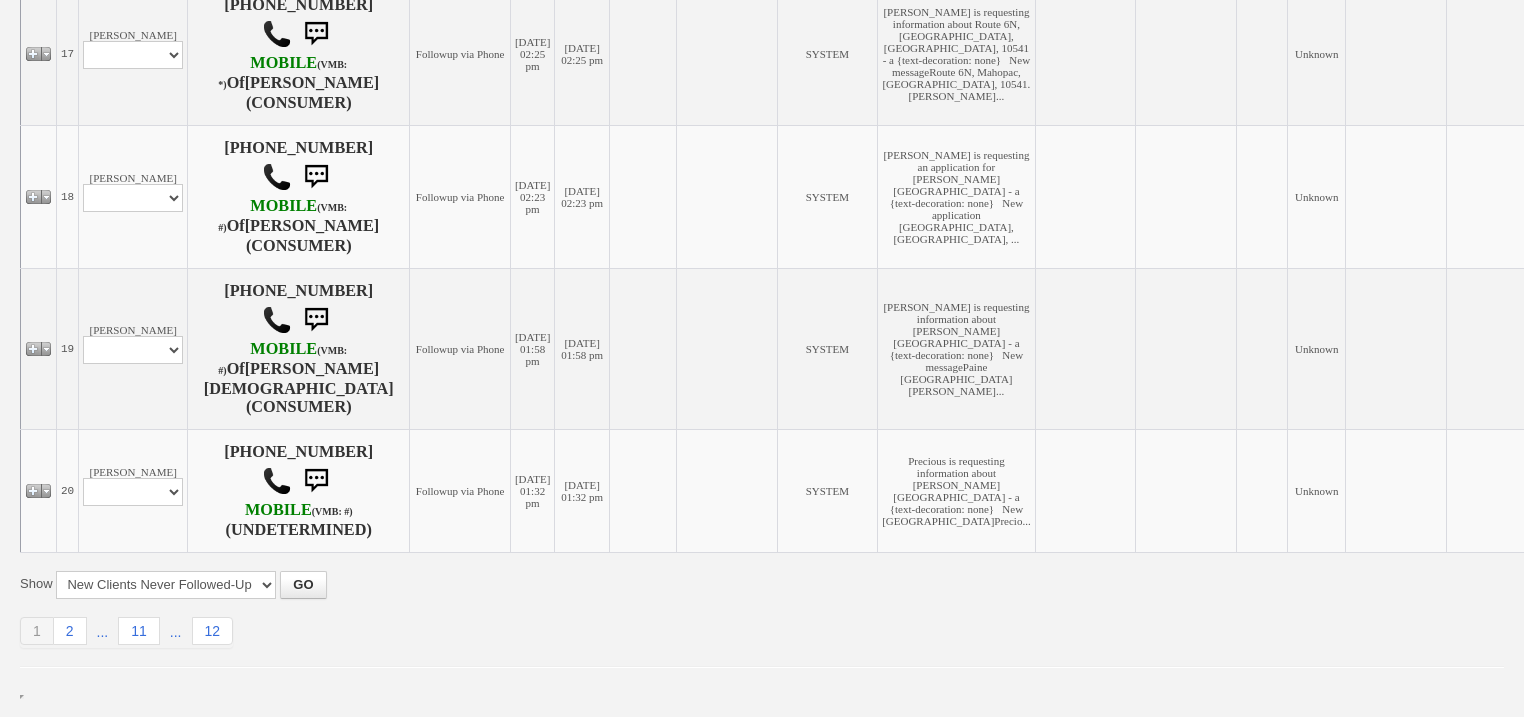 scroll, scrollTop: 2800, scrollLeft: 0, axis: vertical 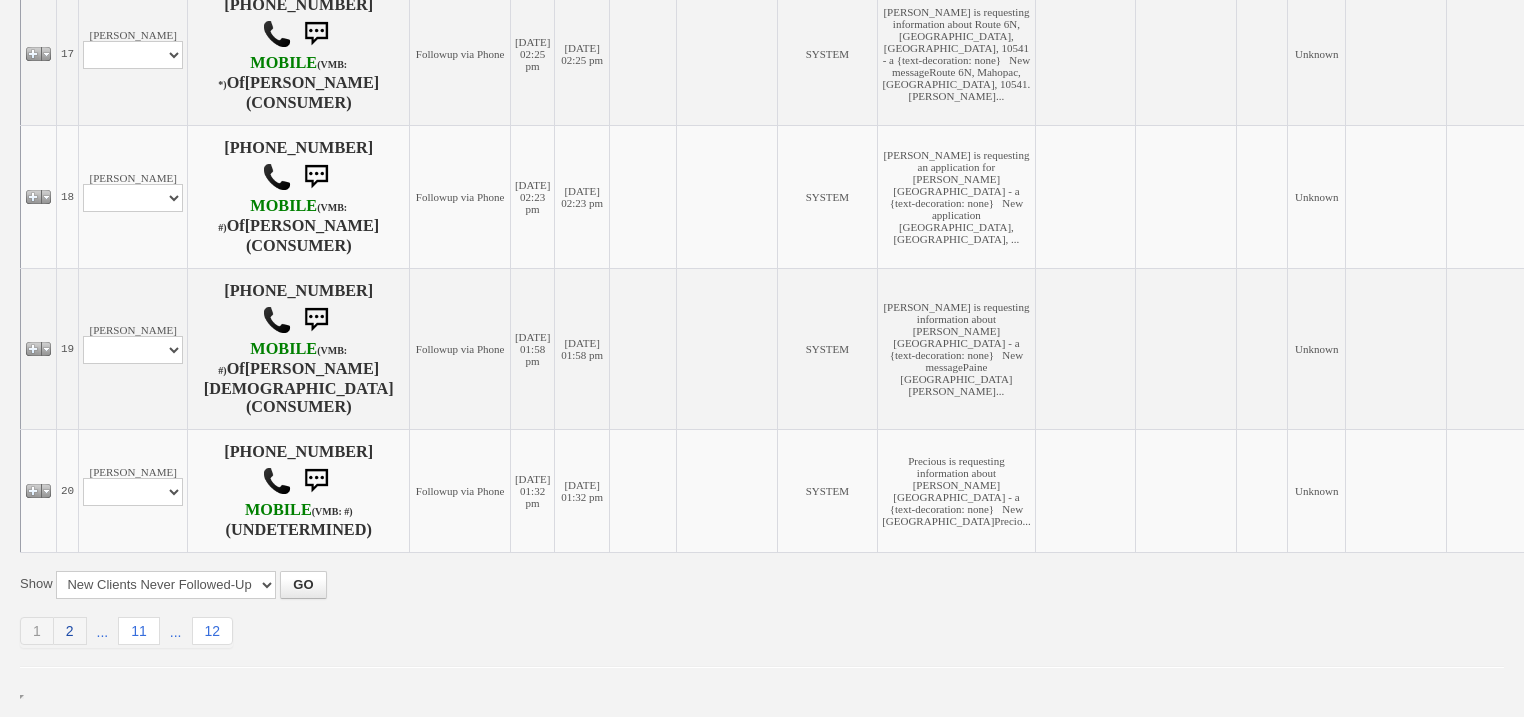 click on "2" at bounding box center (70, 631) 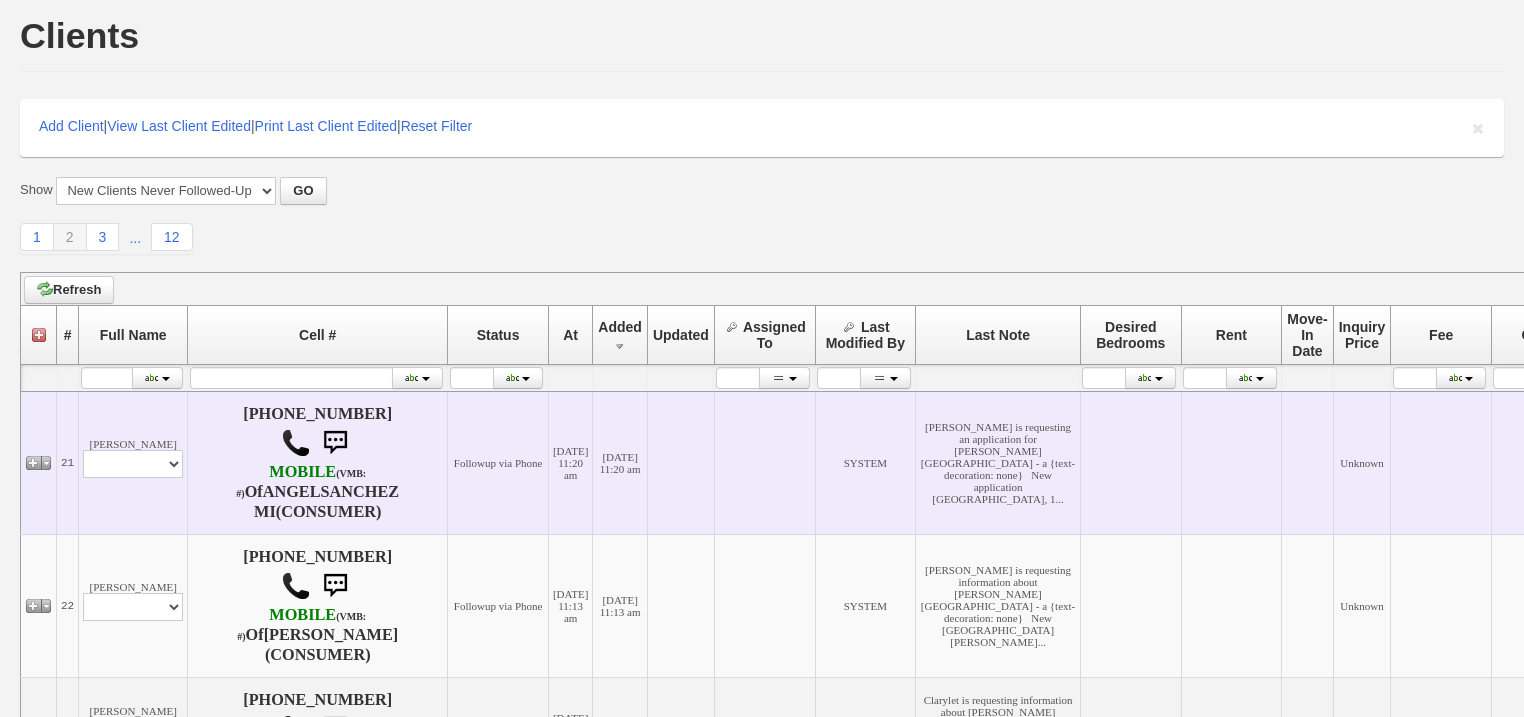 scroll, scrollTop: 0, scrollLeft: 0, axis: both 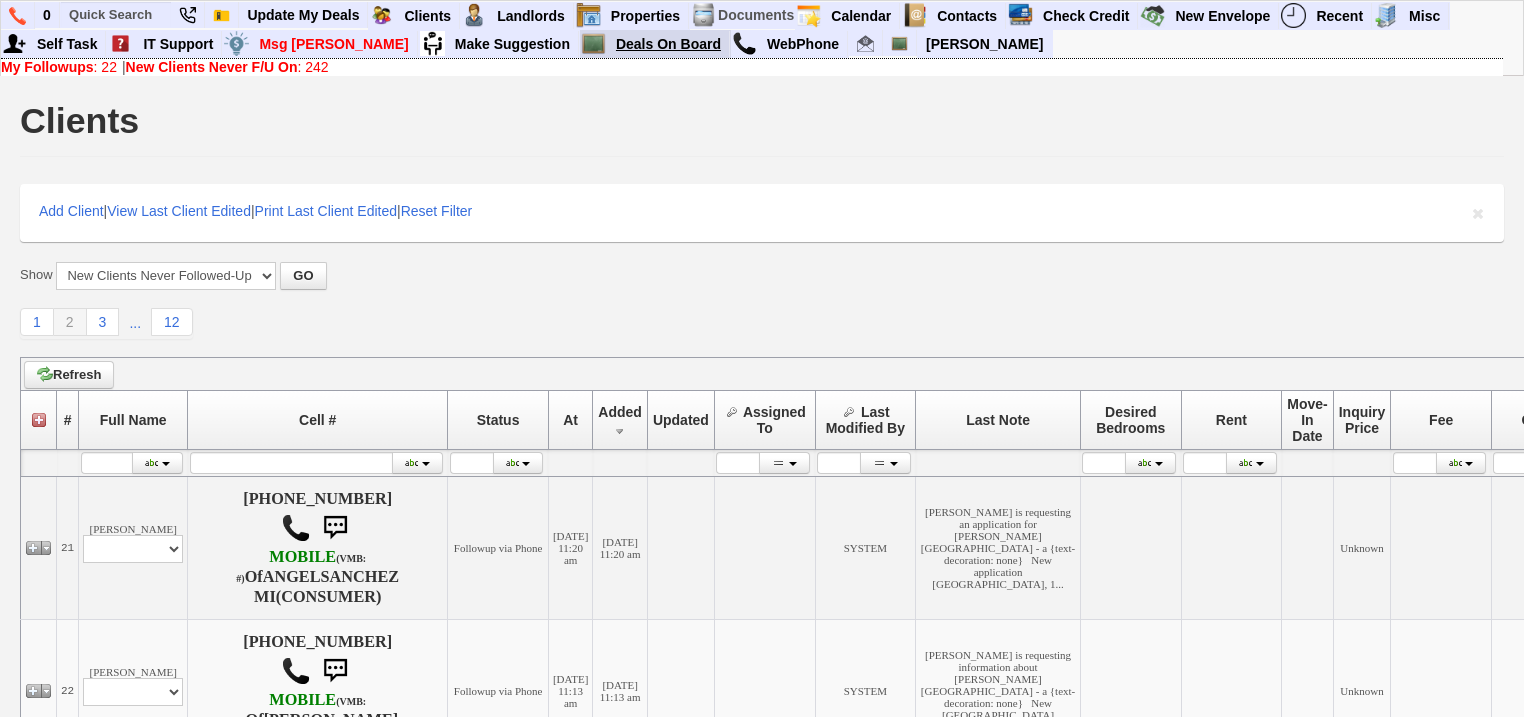 click on "Deals On Board" at bounding box center (669, 44) 